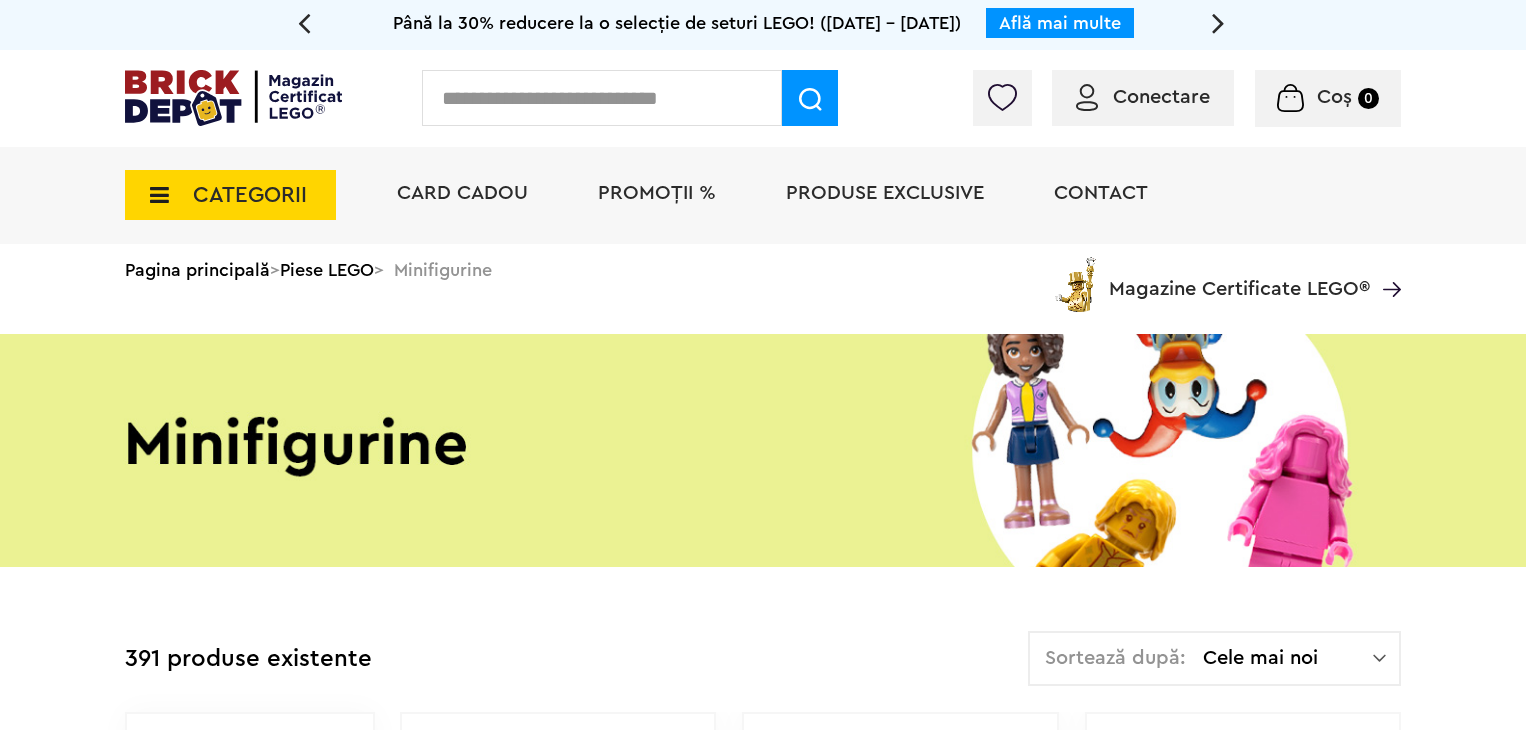 scroll, scrollTop: 0, scrollLeft: 0, axis: both 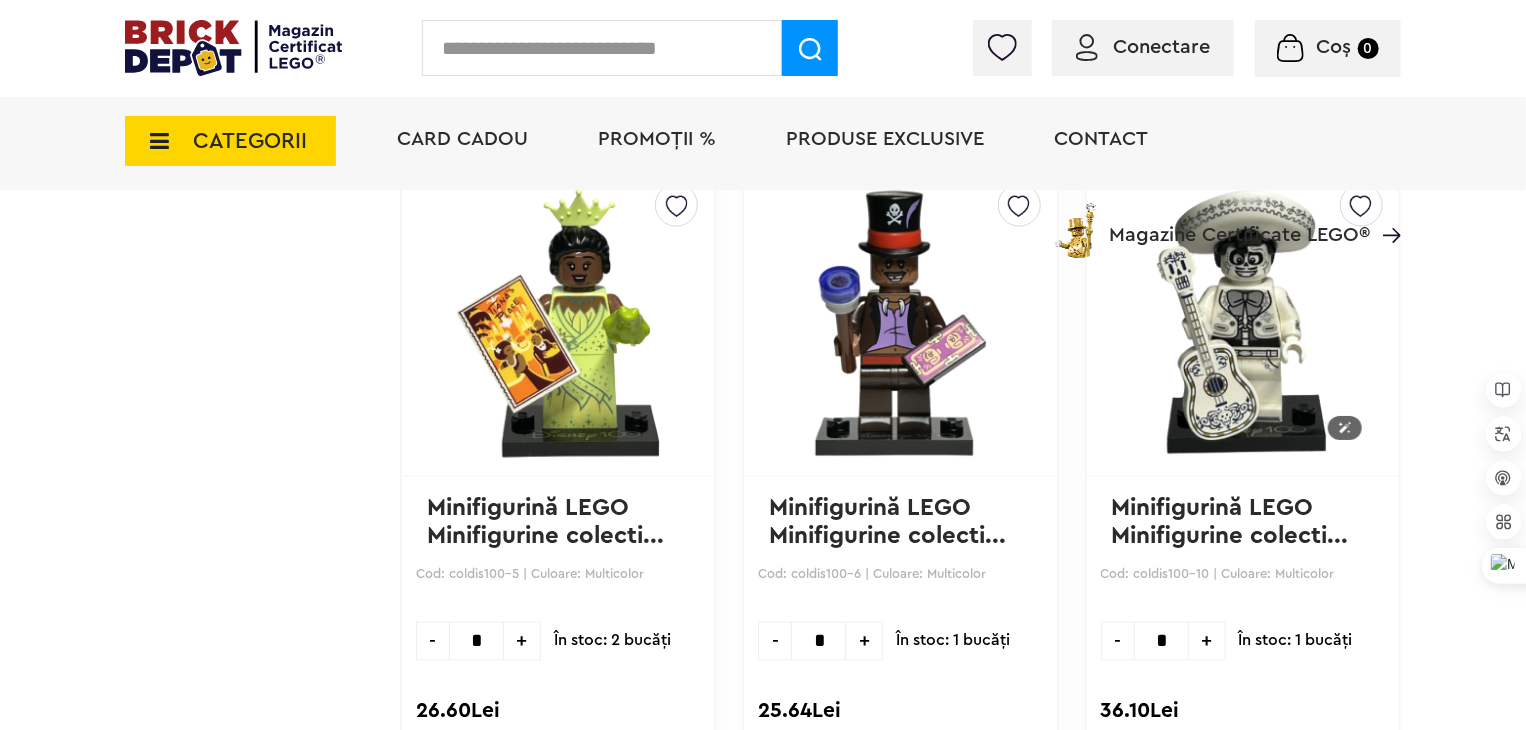 click at bounding box center (1243, 322) 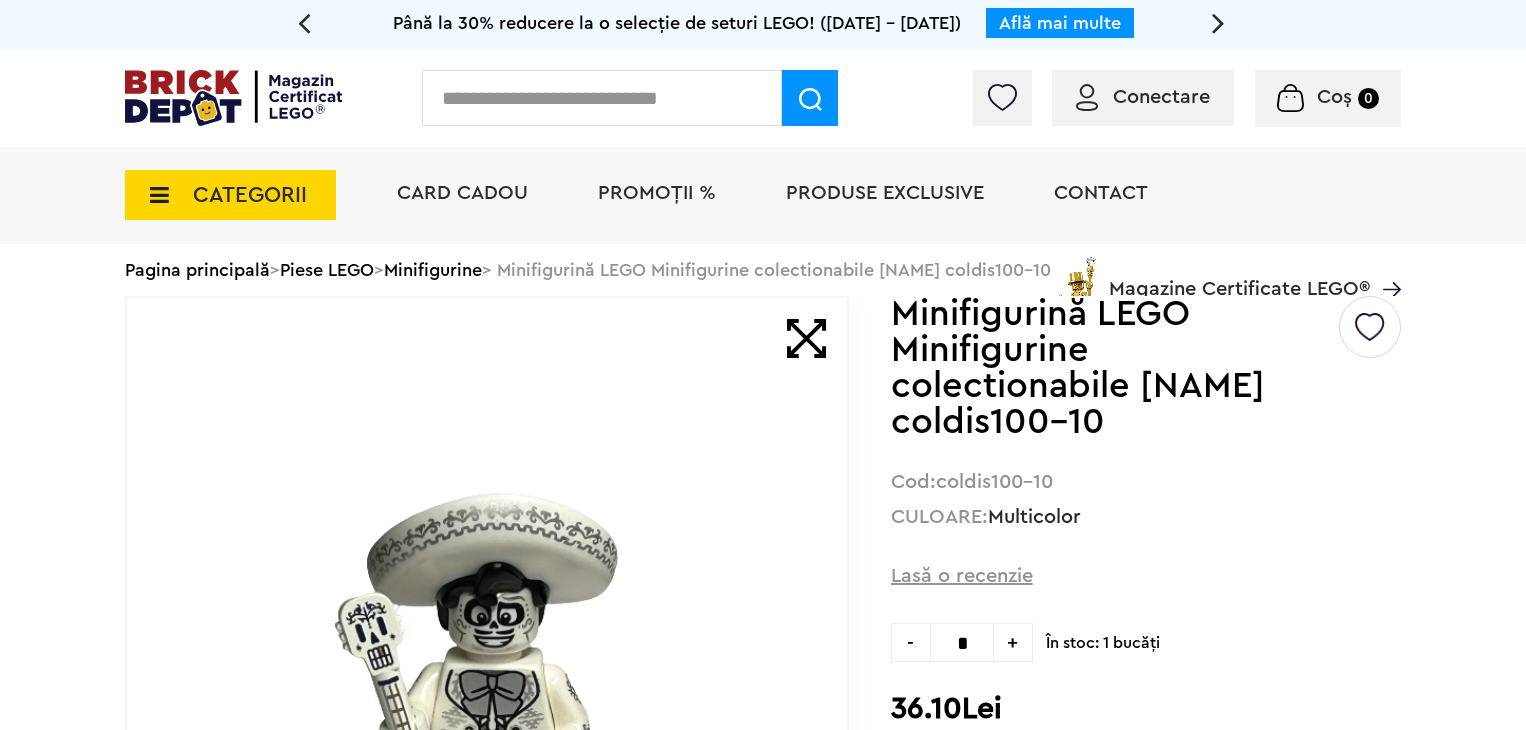 scroll, scrollTop: 100, scrollLeft: 0, axis: vertical 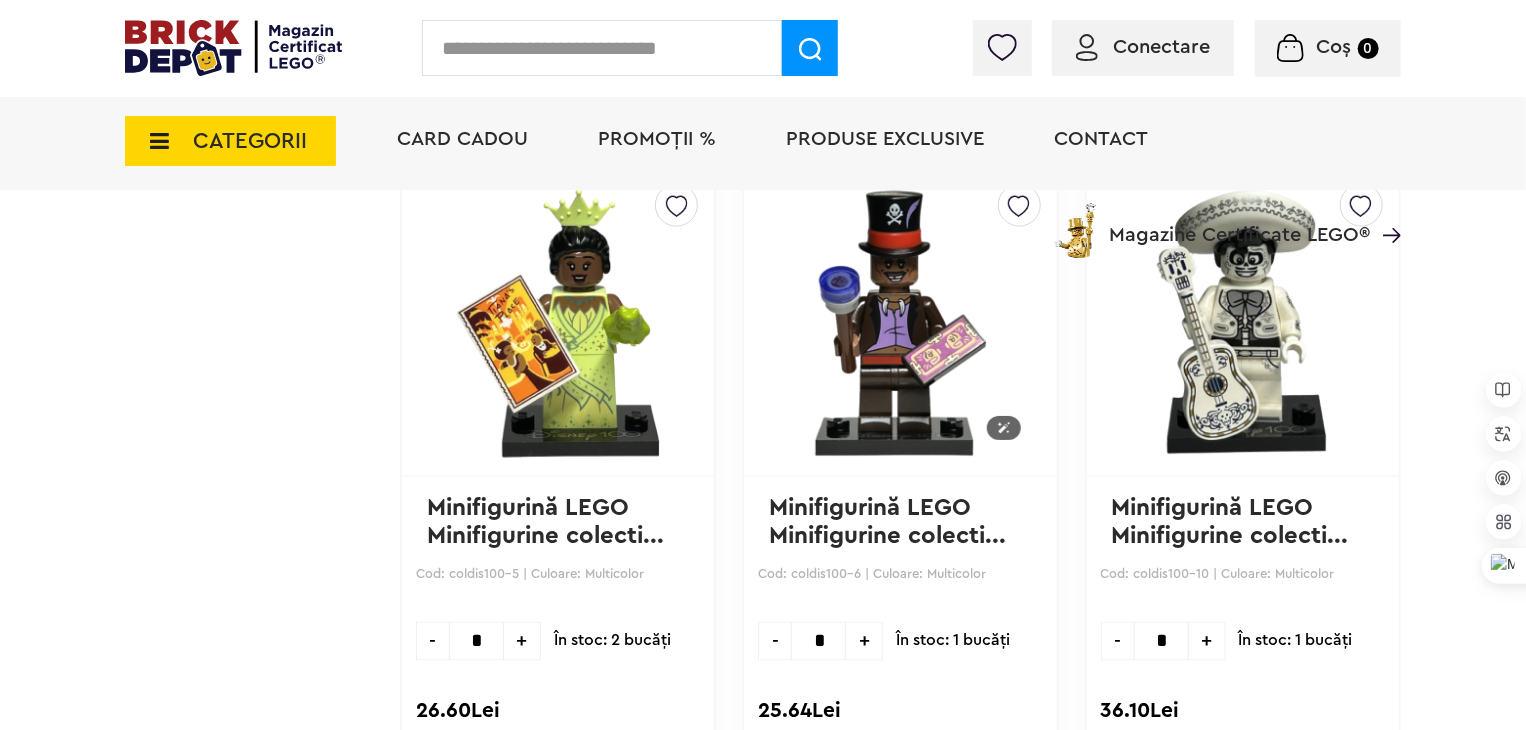 click at bounding box center [900, 322] 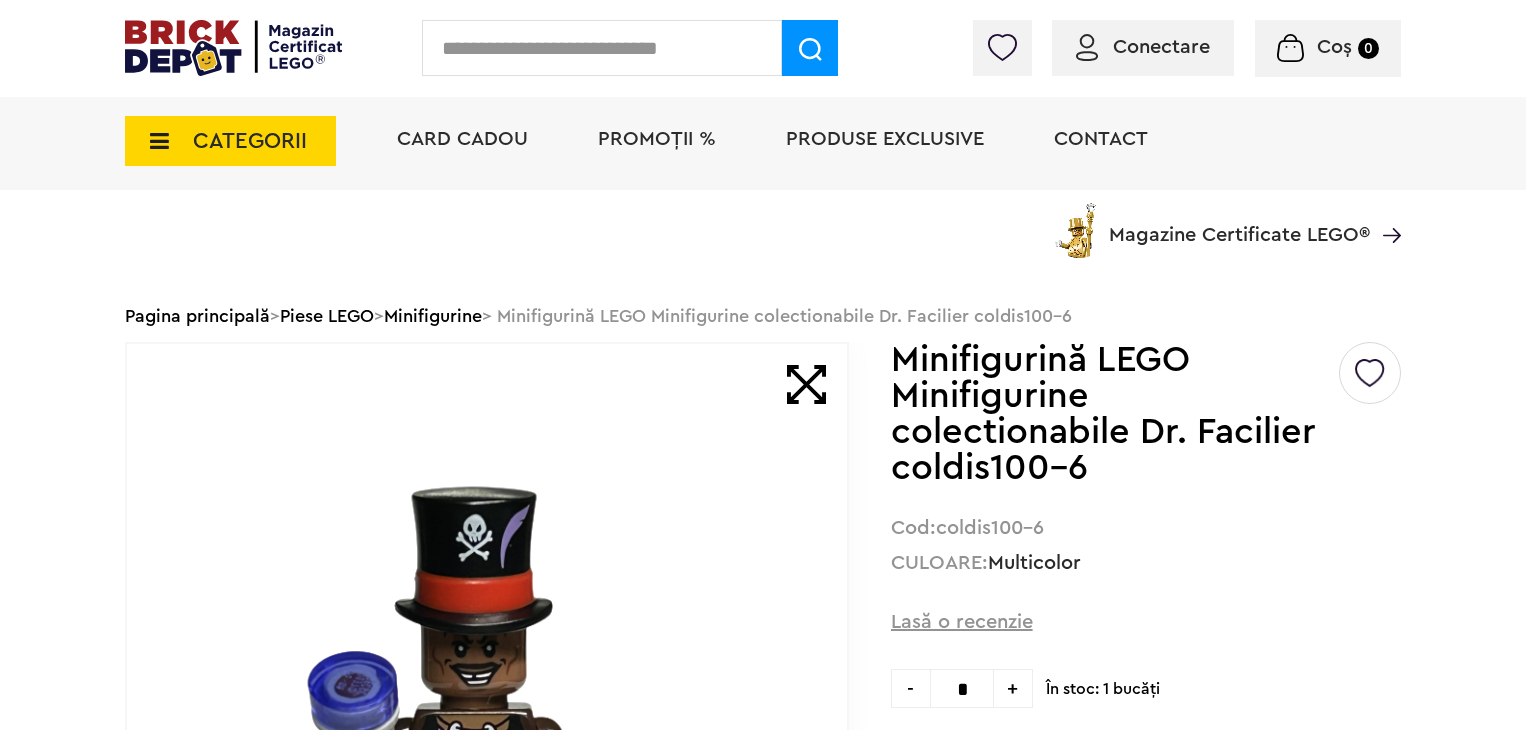 scroll, scrollTop: 100, scrollLeft: 0, axis: vertical 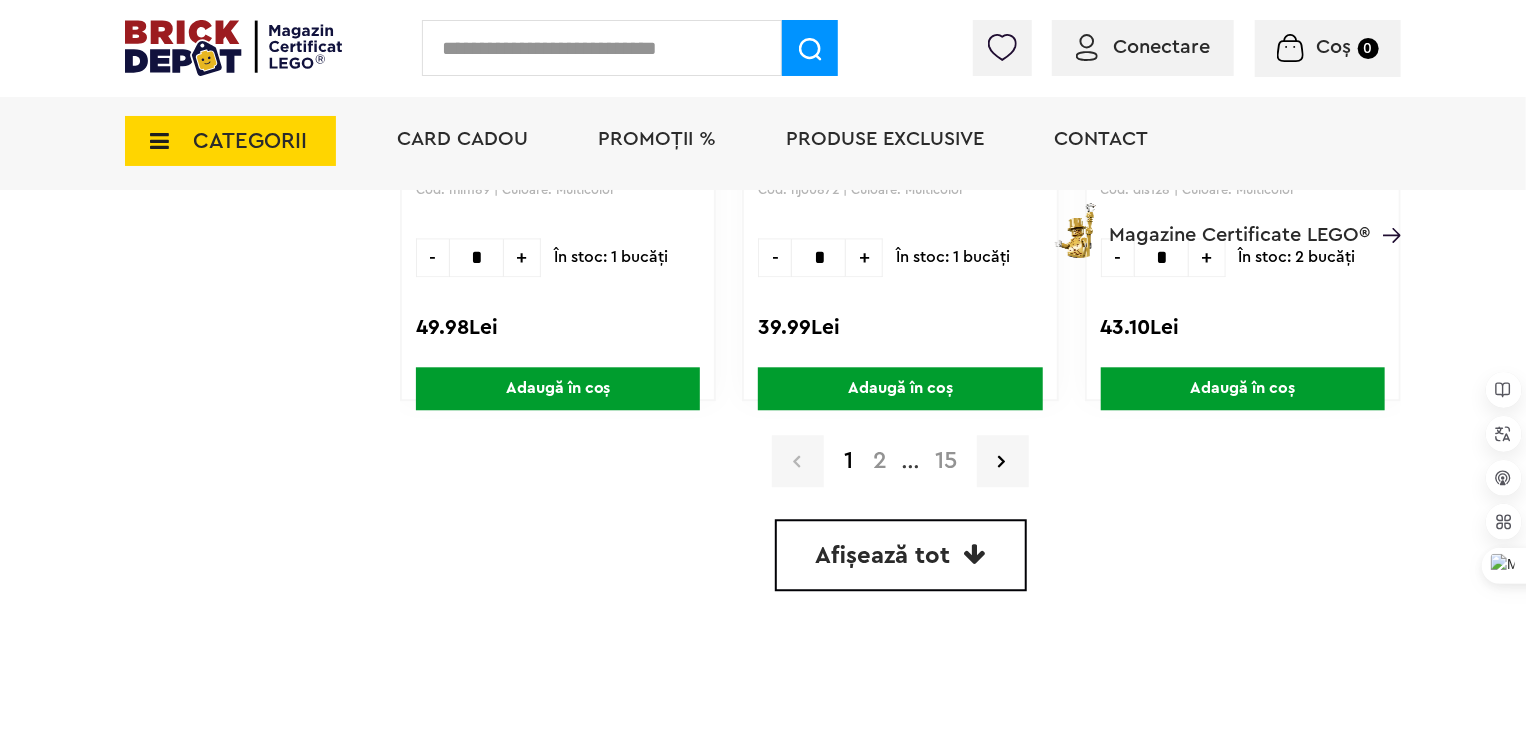 click on "2" at bounding box center [880, 461] 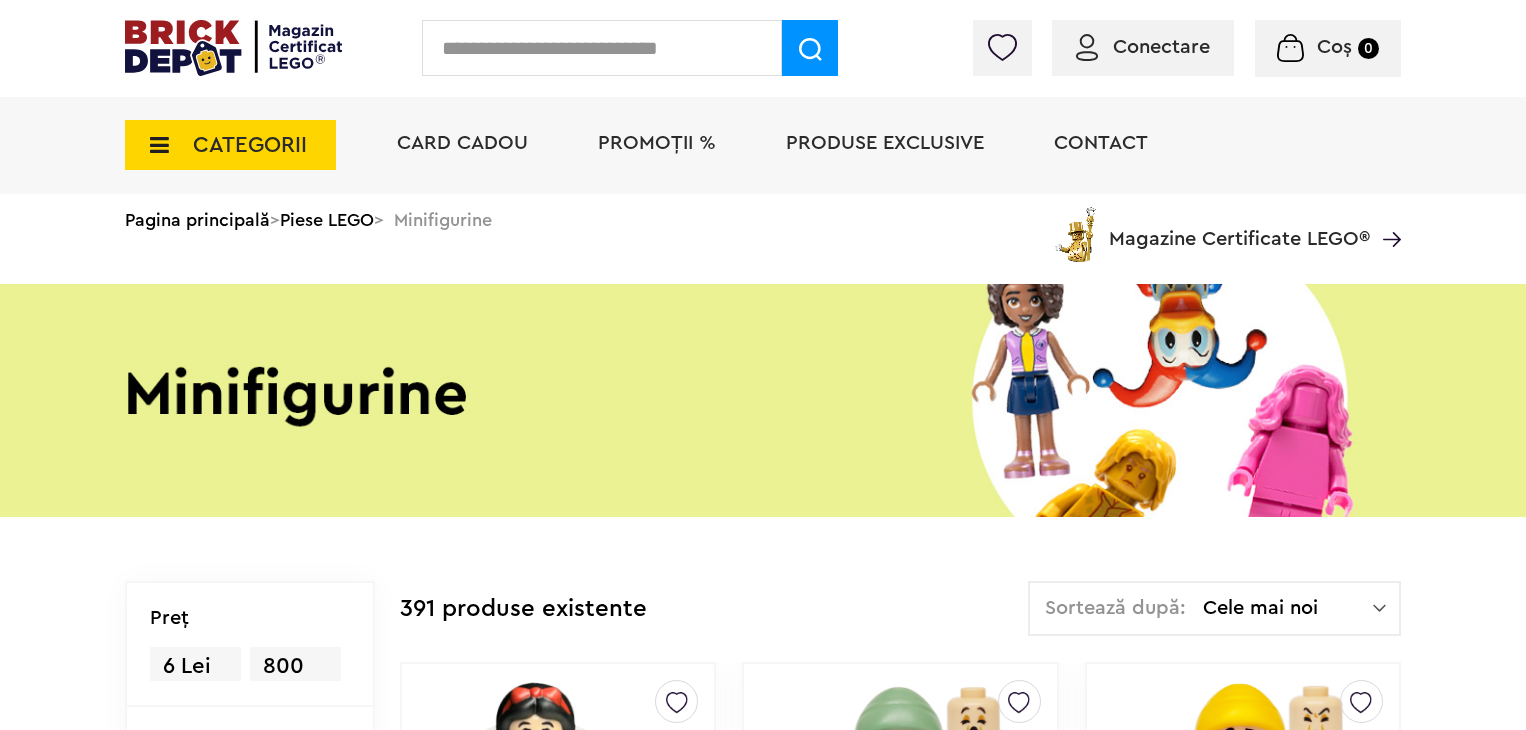 scroll, scrollTop: 0, scrollLeft: 0, axis: both 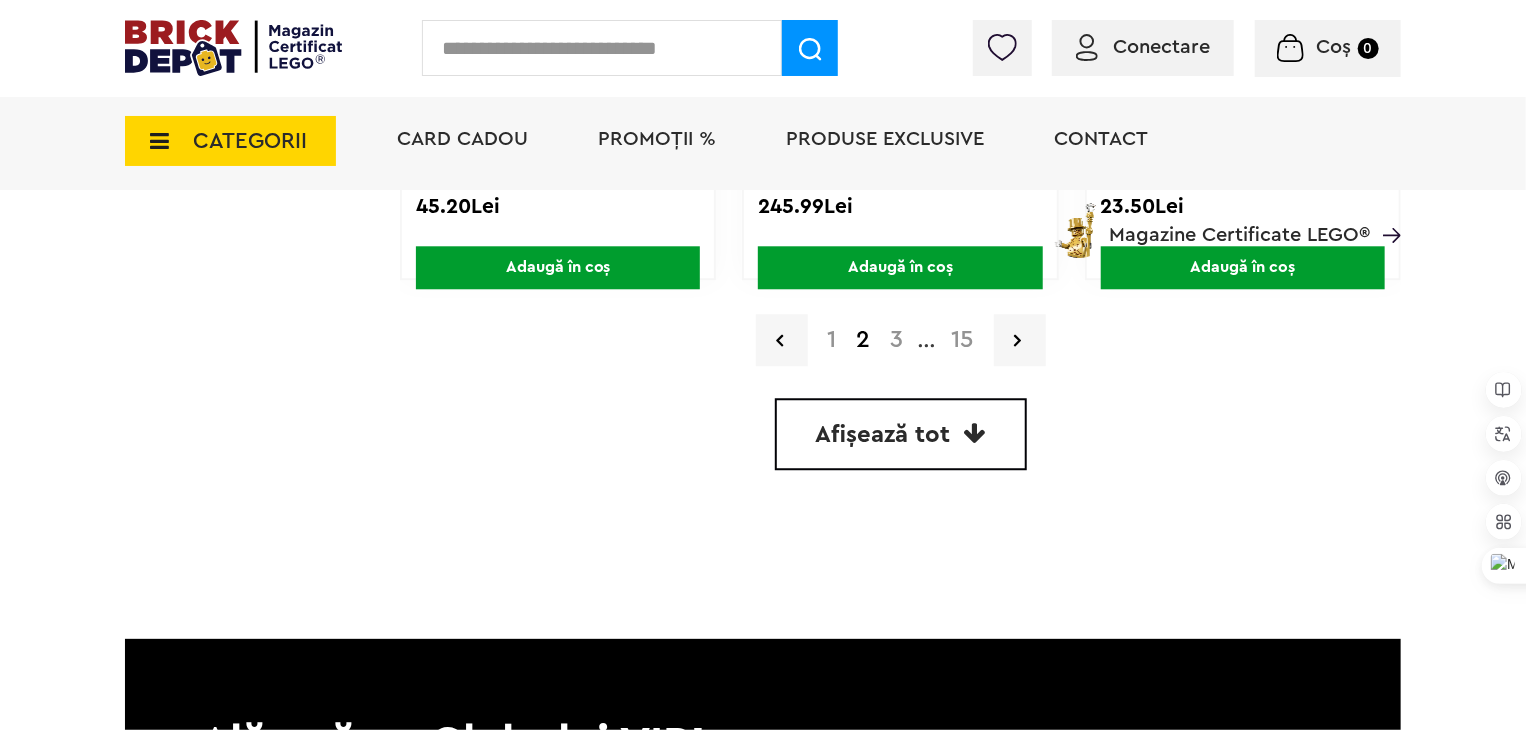 click on "3" at bounding box center (897, 340) 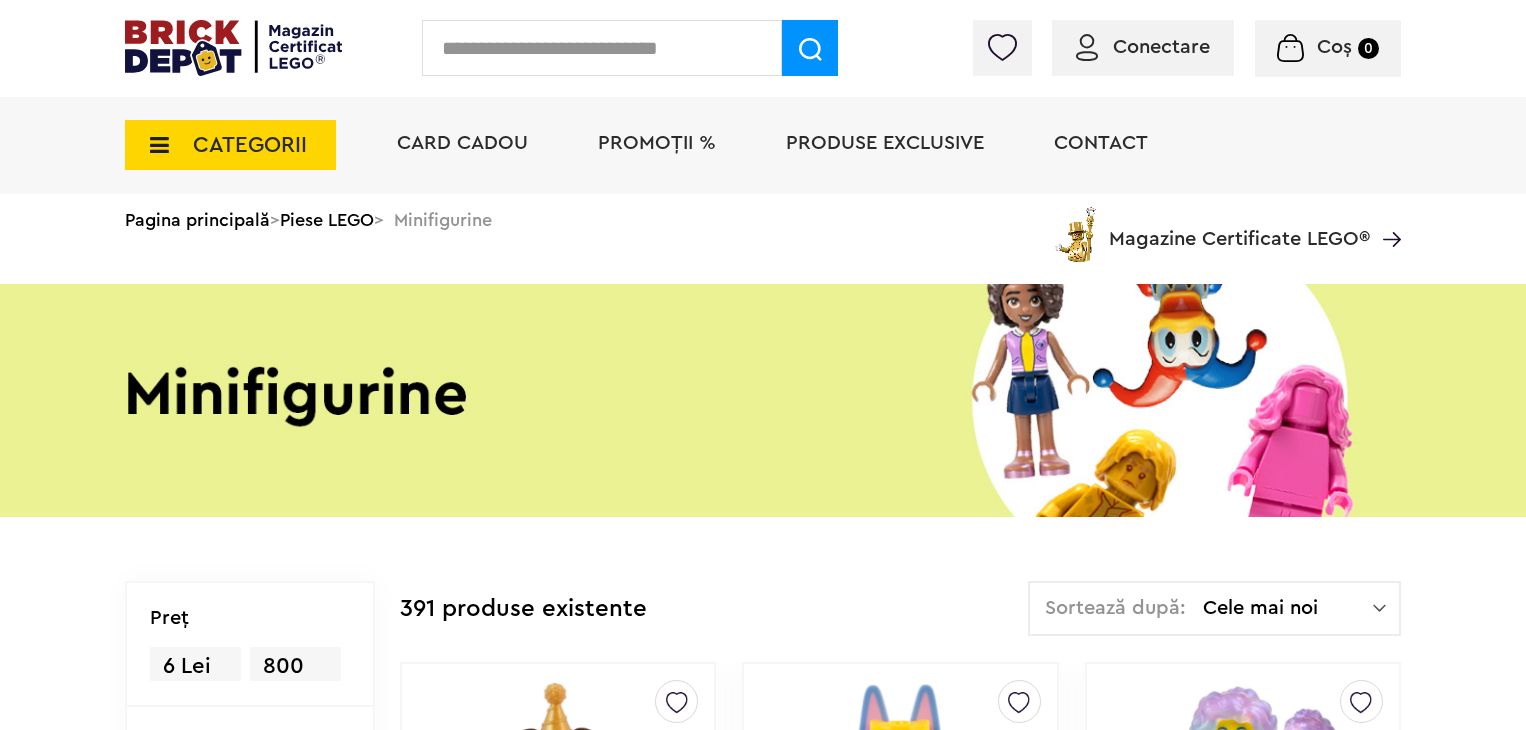 scroll, scrollTop: 400, scrollLeft: 0, axis: vertical 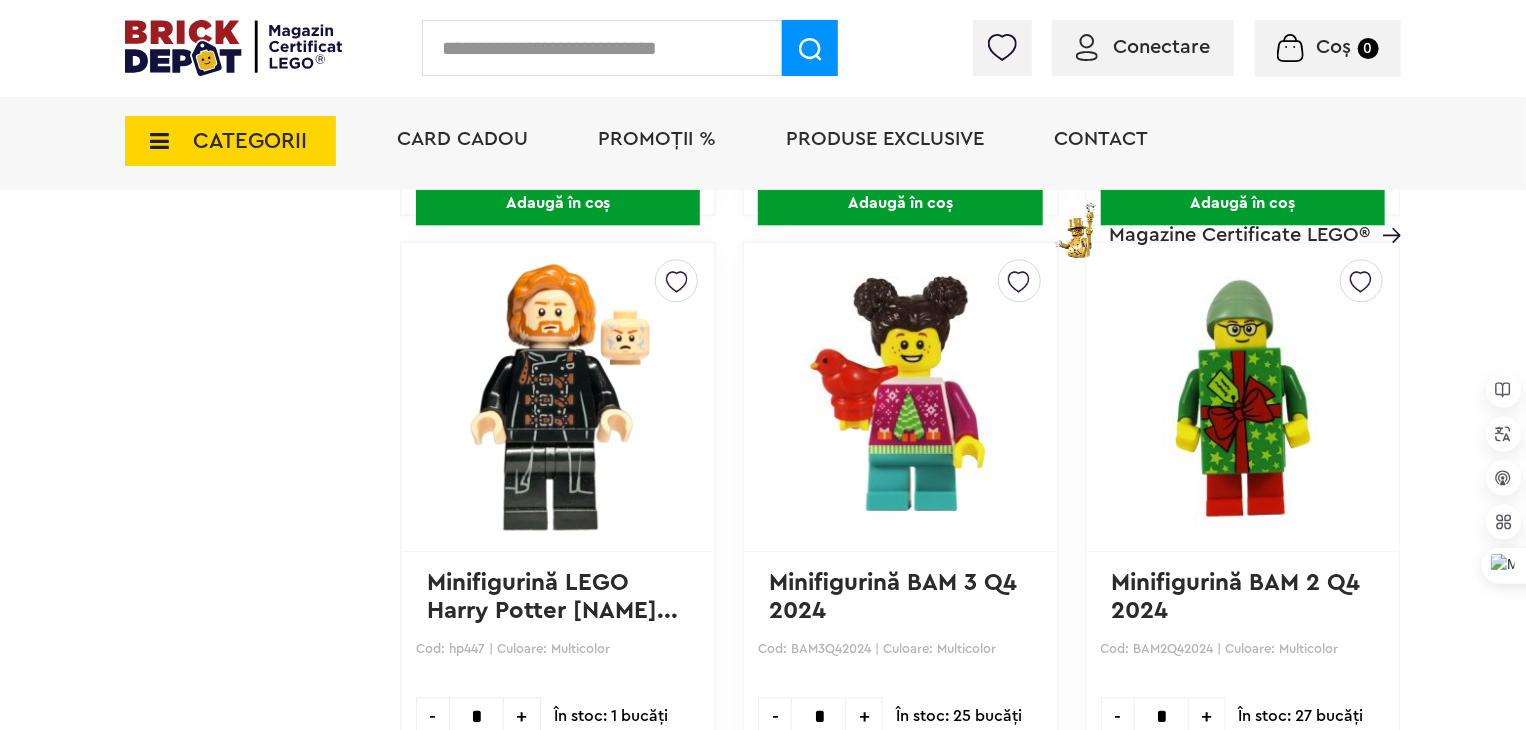 click at bounding box center [1361, 276] 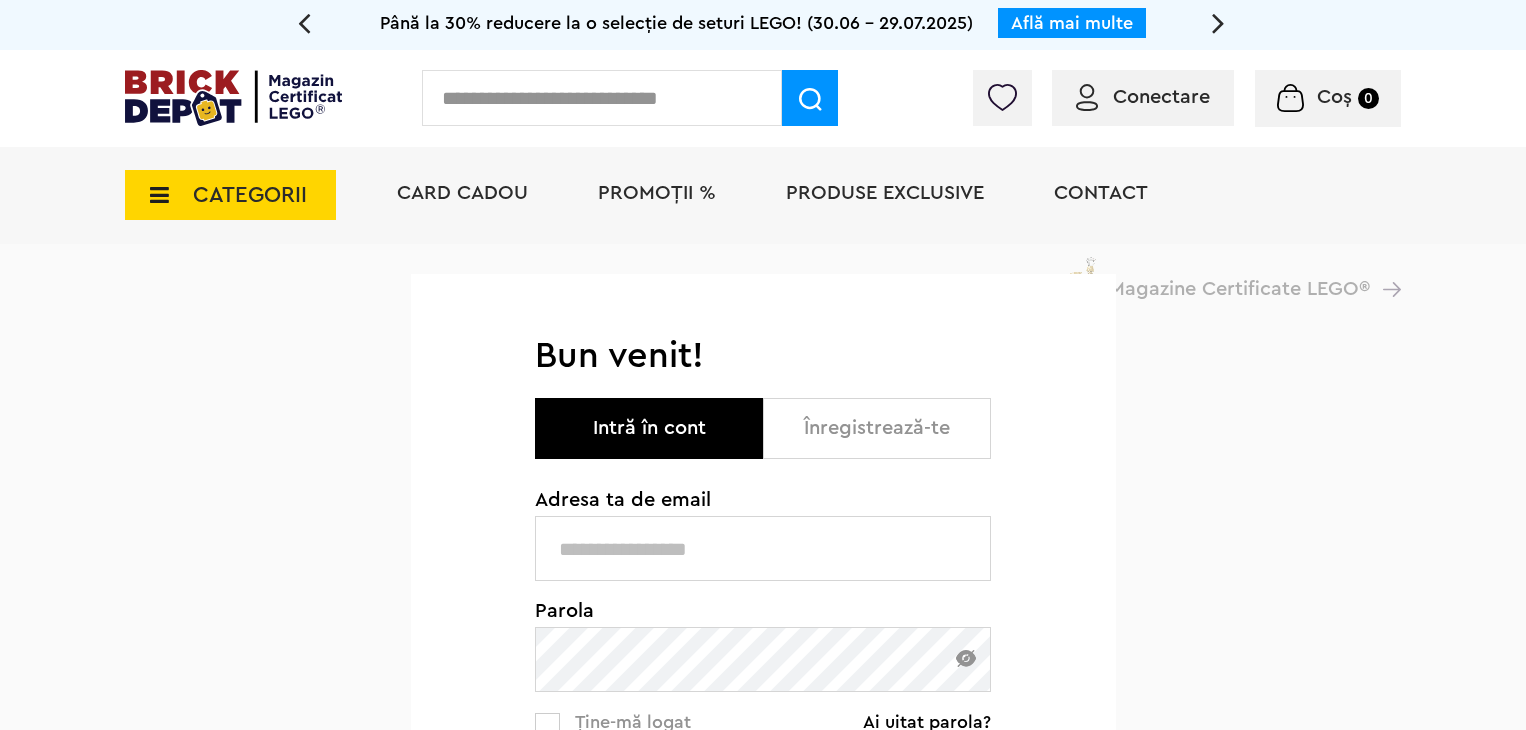 scroll, scrollTop: 0, scrollLeft: 0, axis: both 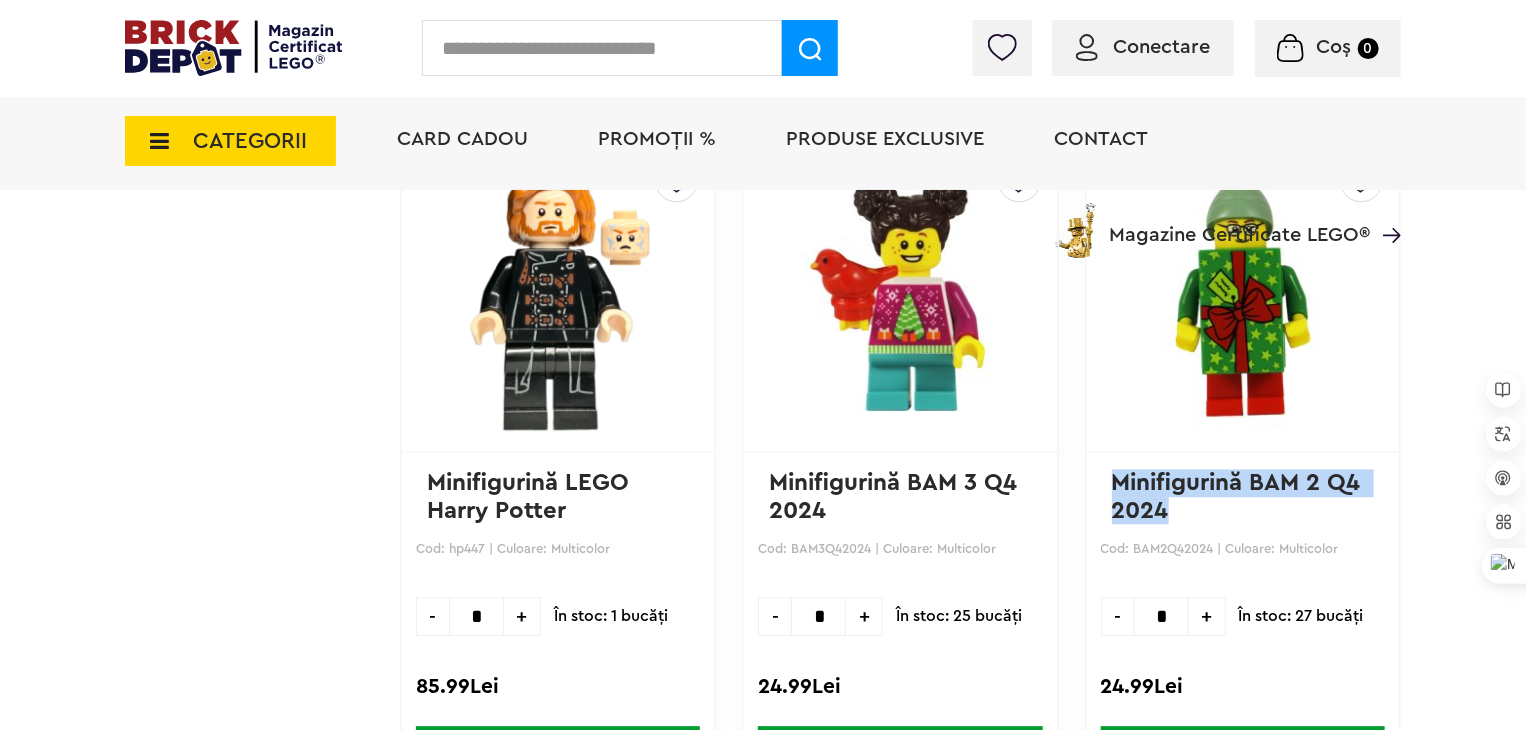 drag, startPoint x: 1201, startPoint y: 501, endPoint x: 1112, endPoint y: 483, distance: 90.80198 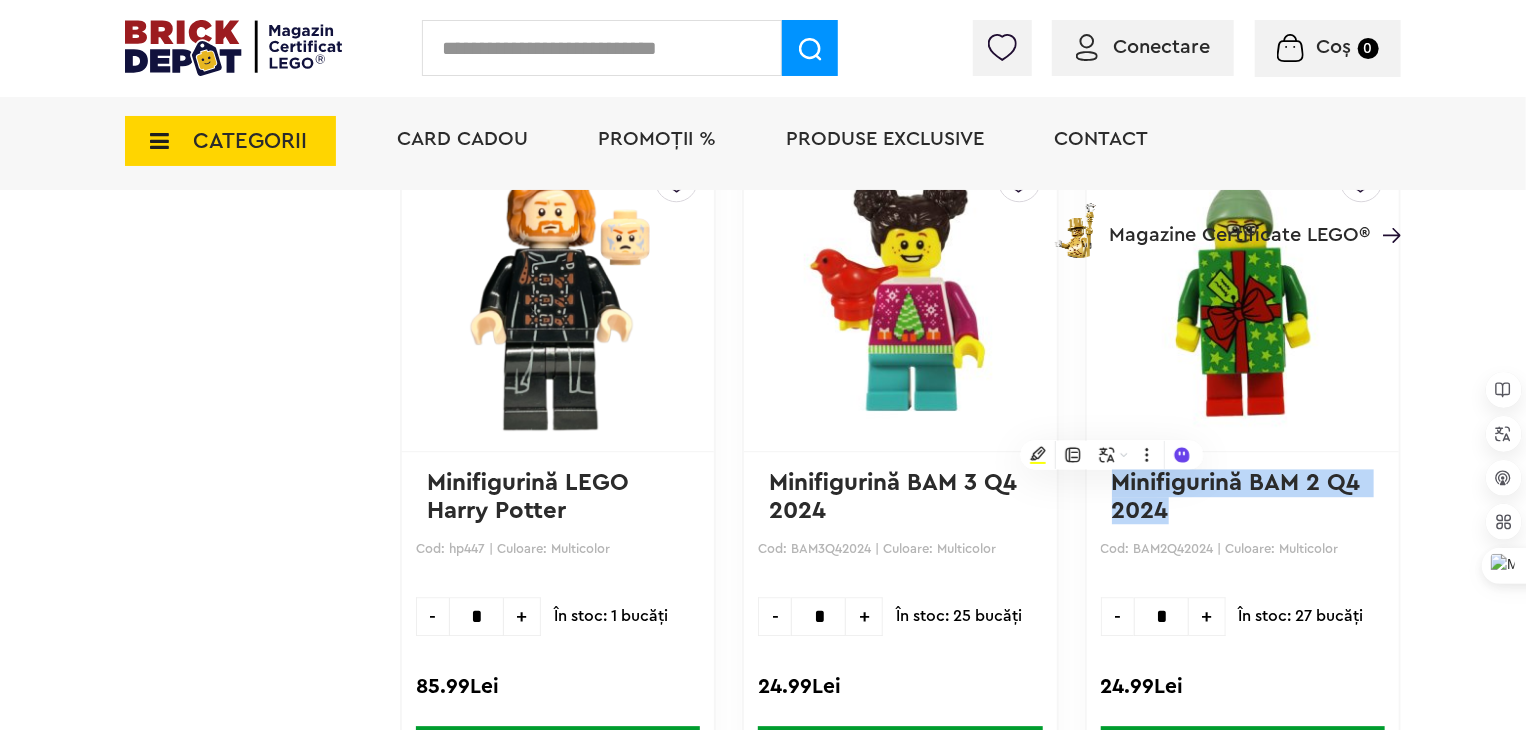 copy on "Minifigurină BAM 2 Q4 2024" 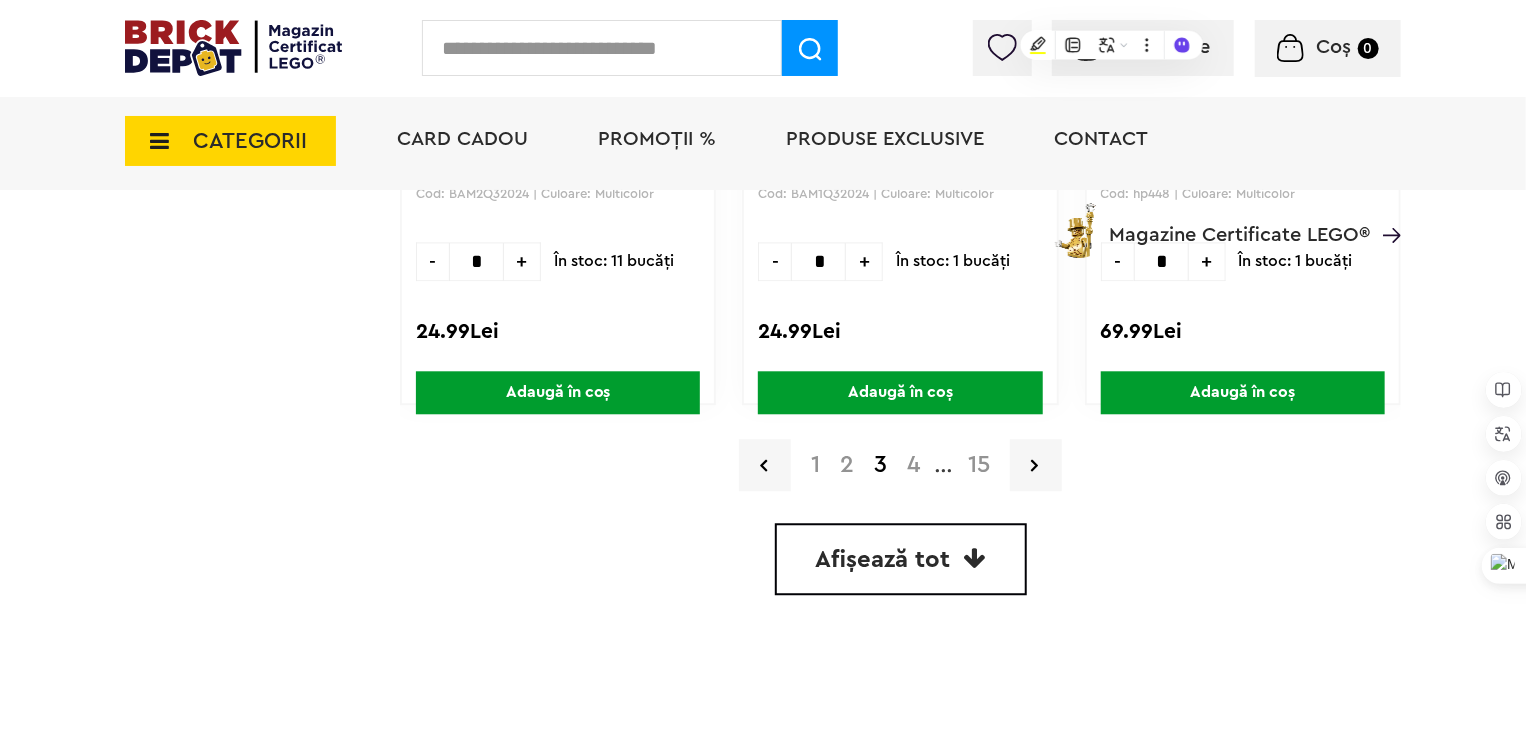 scroll, scrollTop: 6149, scrollLeft: 0, axis: vertical 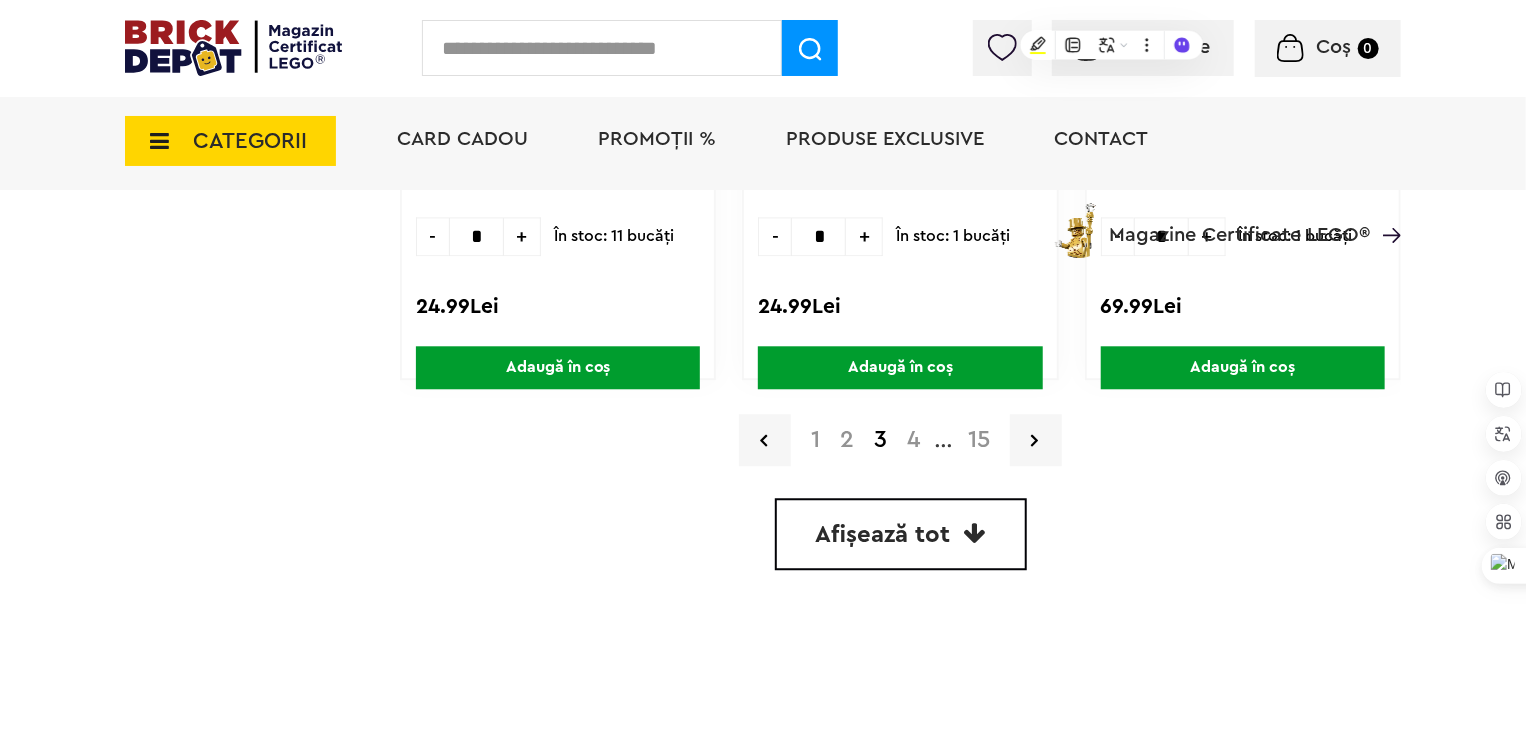 click on "4" at bounding box center [913, 440] 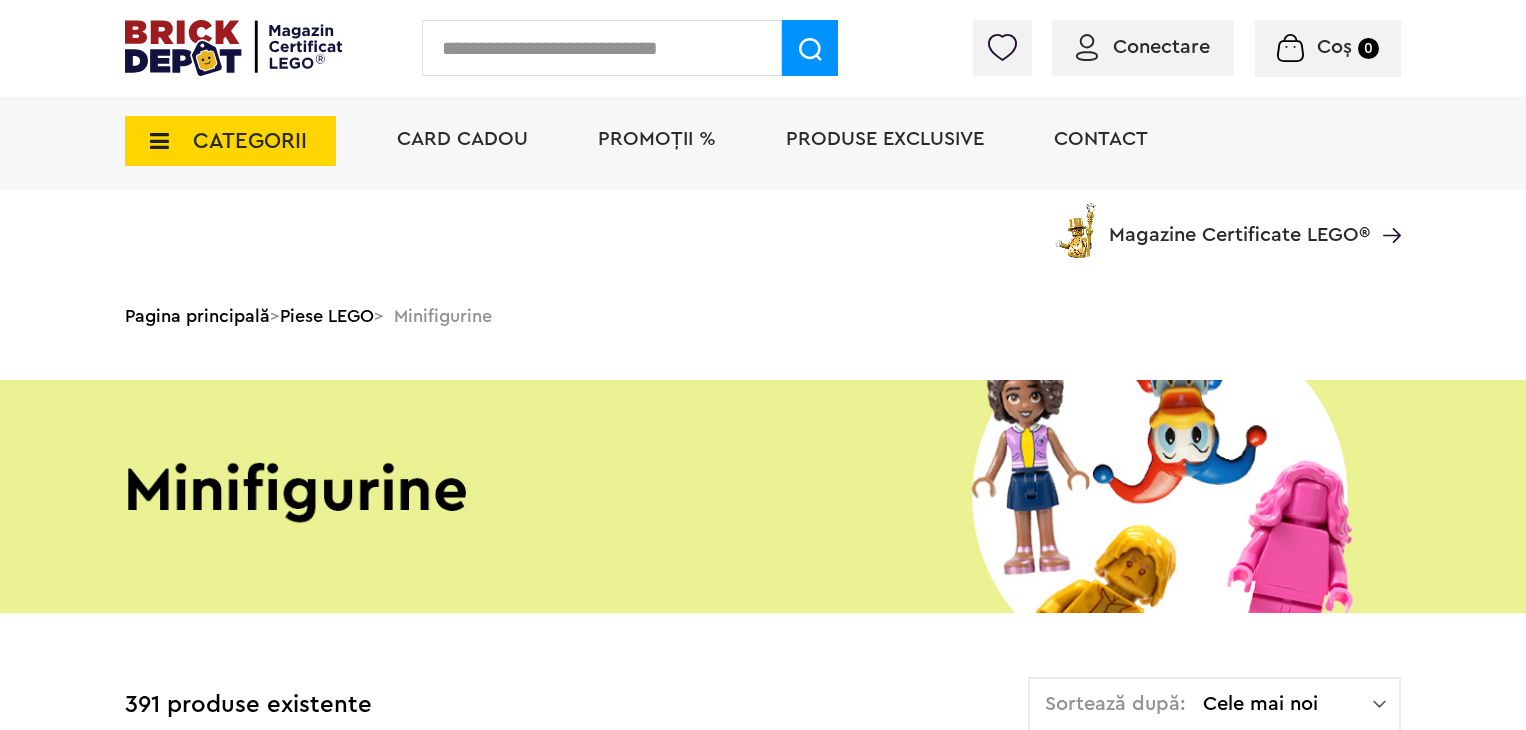 scroll, scrollTop: 5604, scrollLeft: 0, axis: vertical 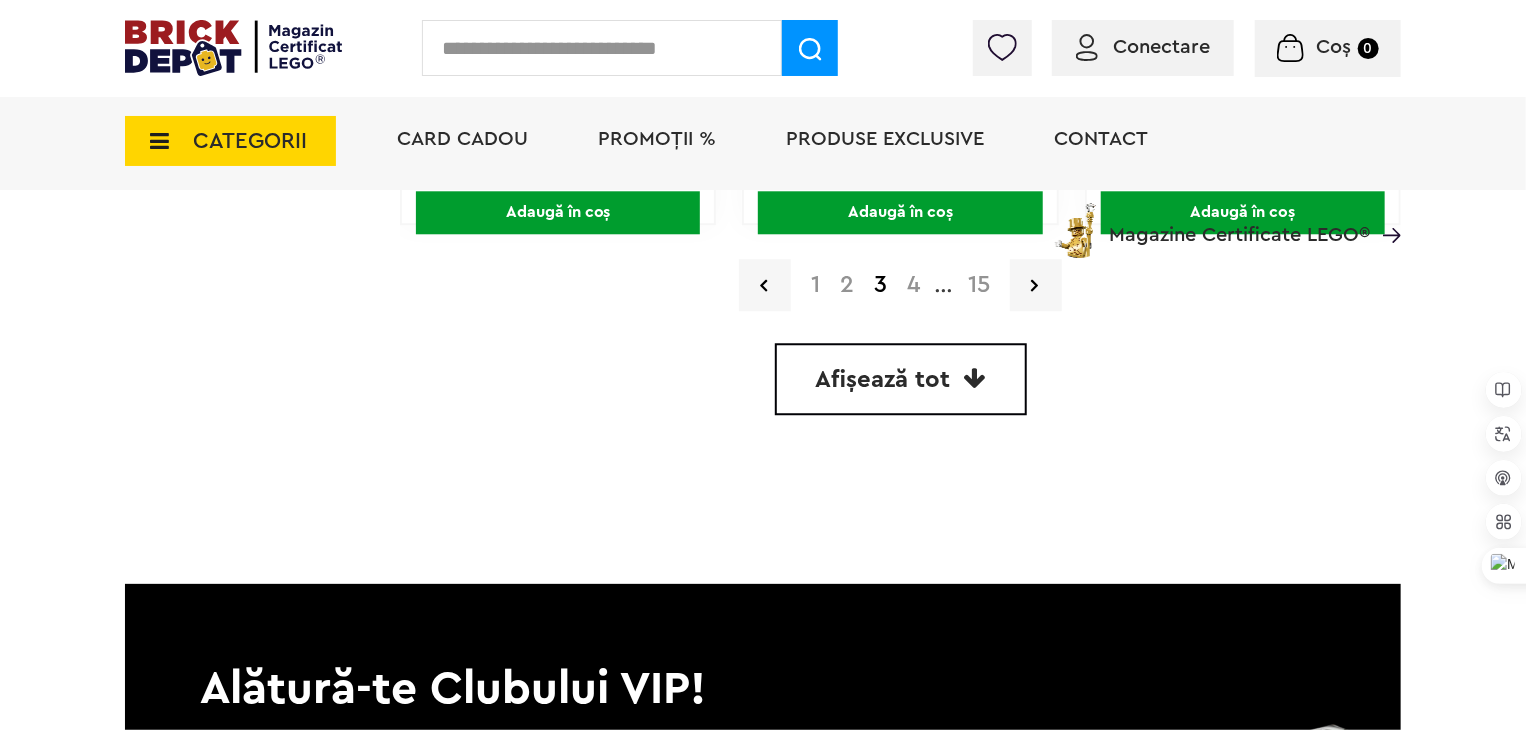 click on "4" at bounding box center [913, 285] 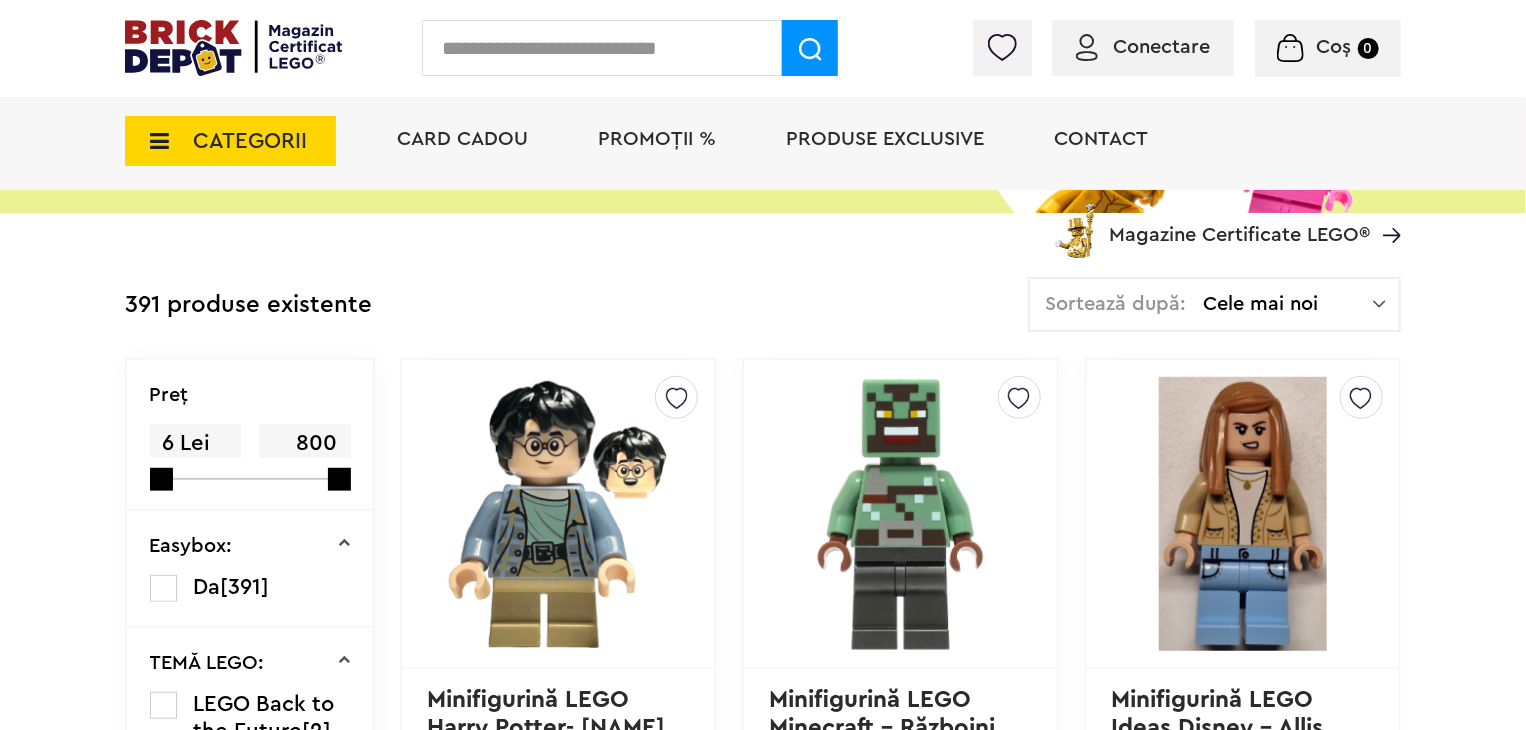 scroll, scrollTop: 400, scrollLeft: 0, axis: vertical 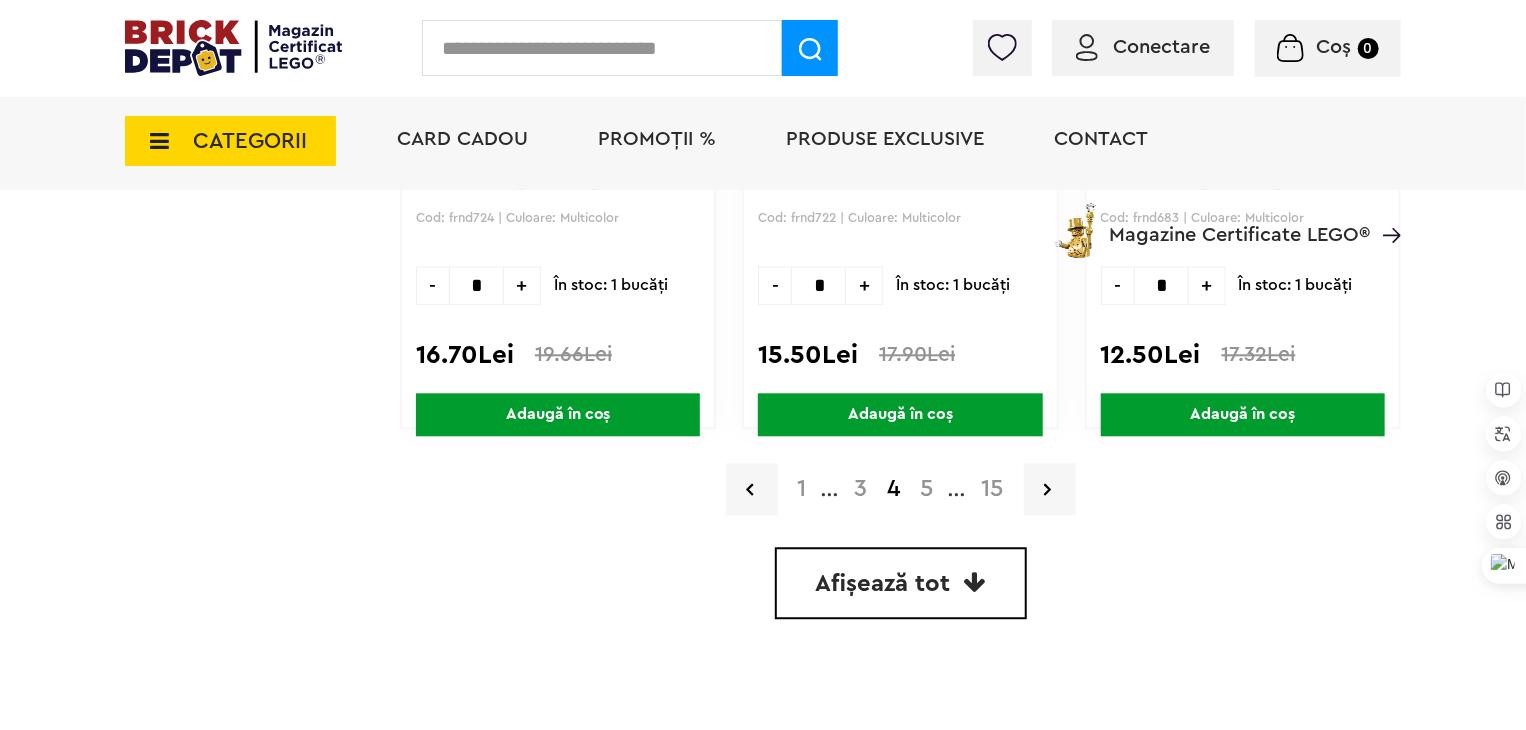 click on "5" at bounding box center [927, 489] 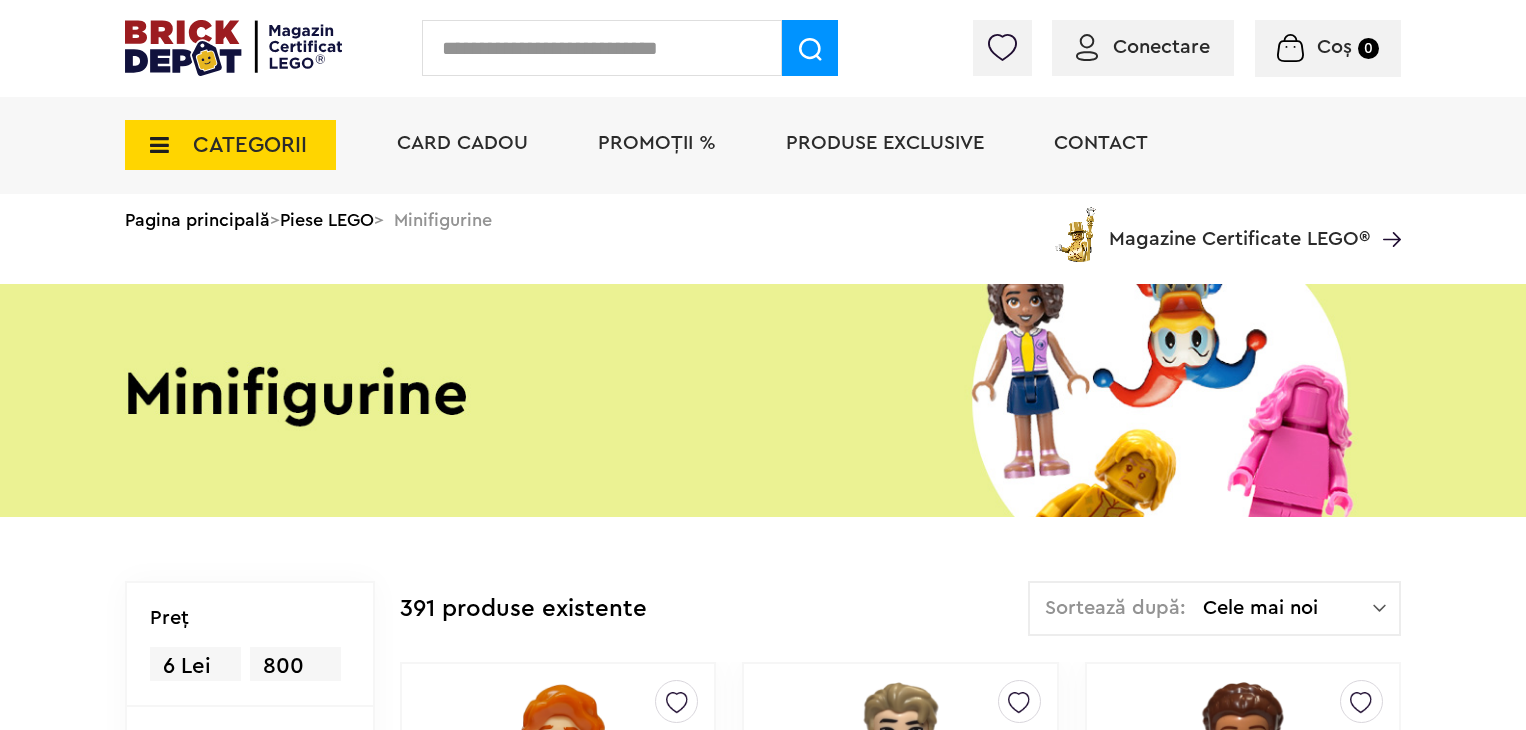scroll, scrollTop: 0, scrollLeft: 0, axis: both 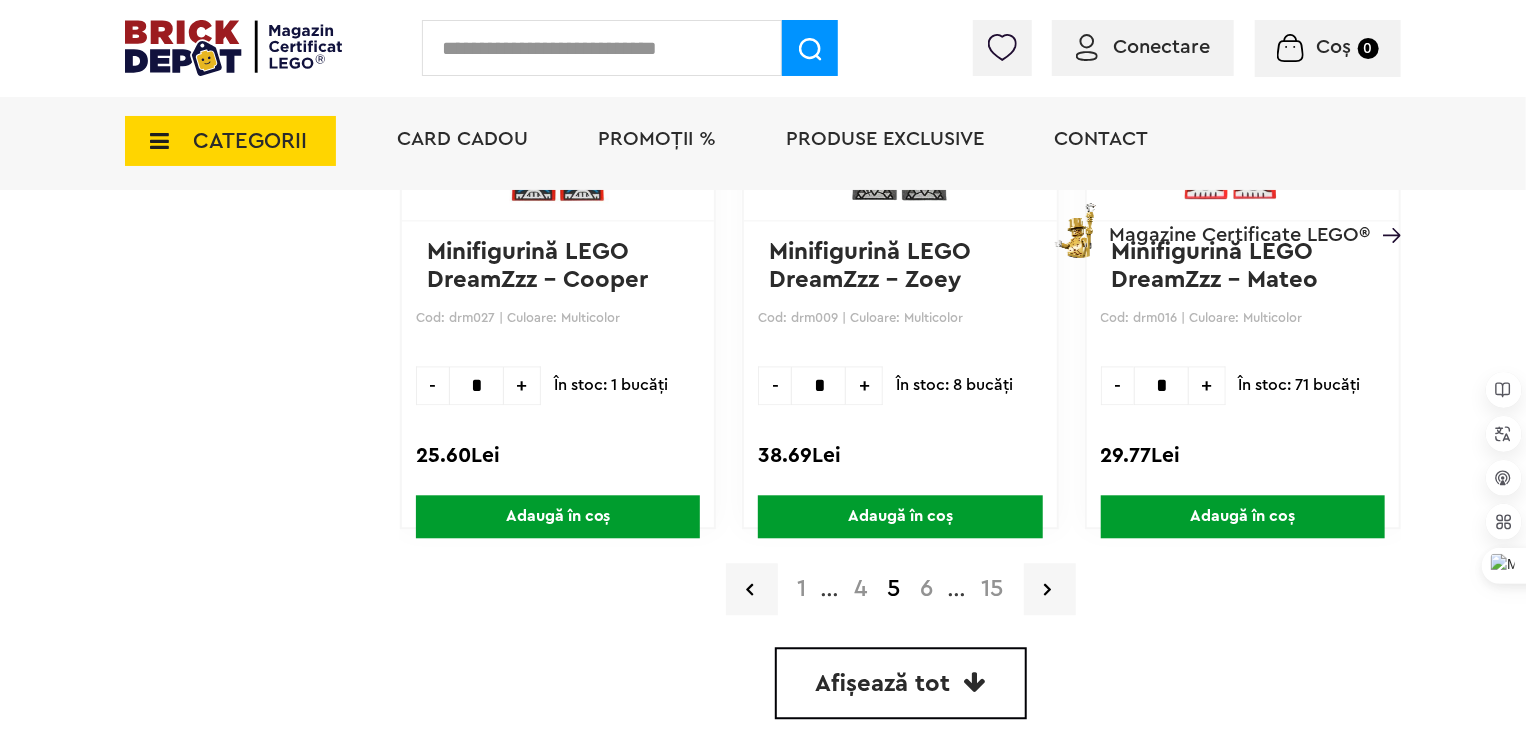 click on "6" at bounding box center (927, 589) 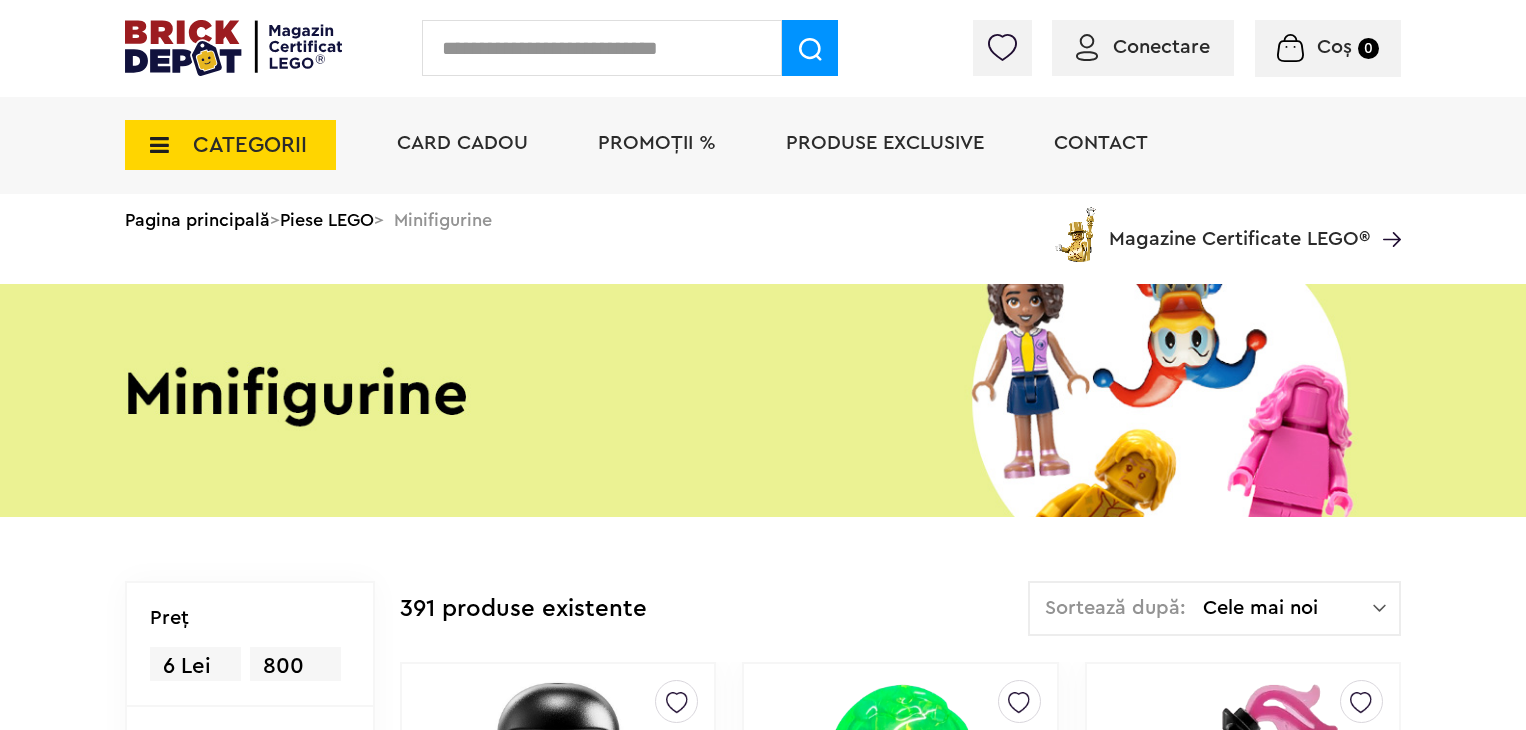 scroll, scrollTop: 0, scrollLeft: 0, axis: both 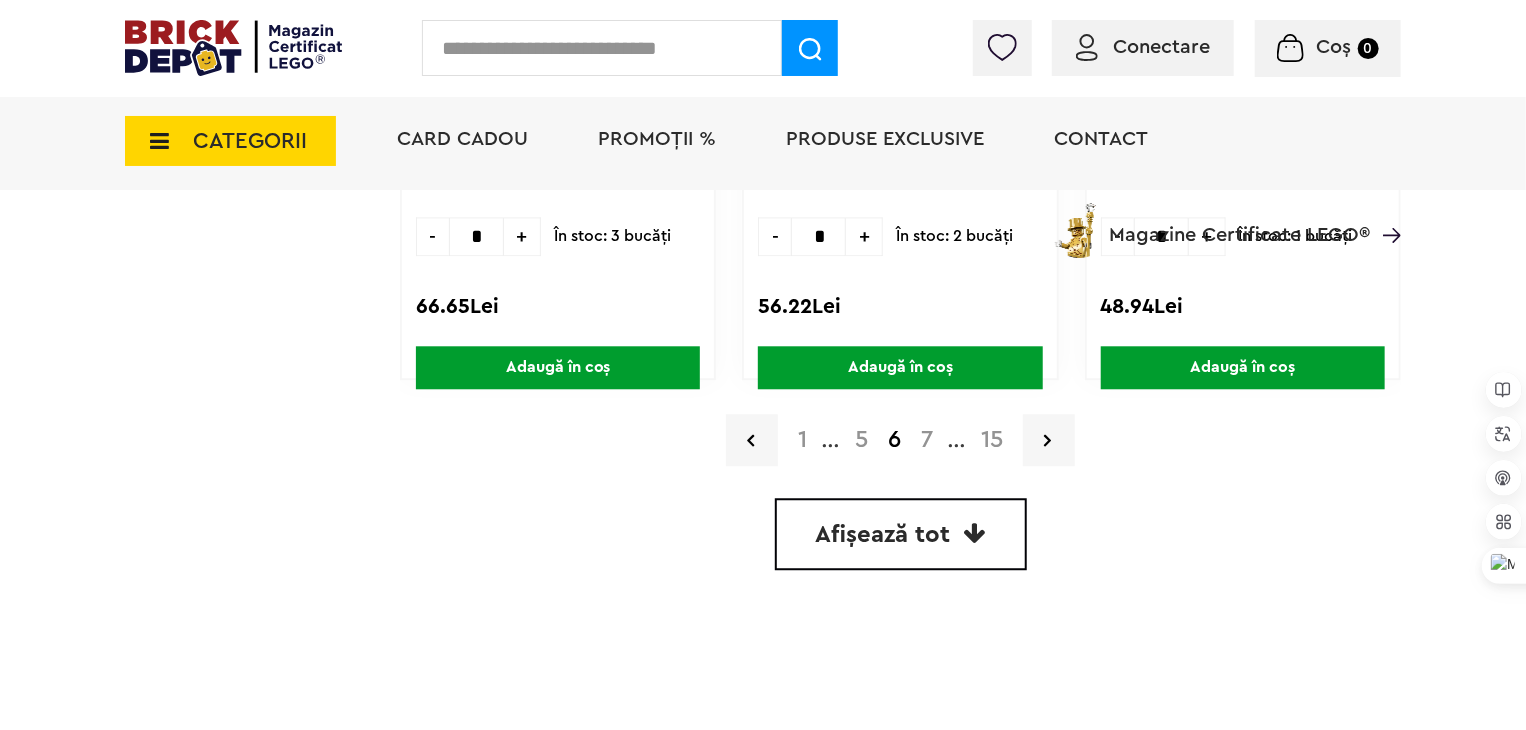 click on "7" at bounding box center [927, 440] 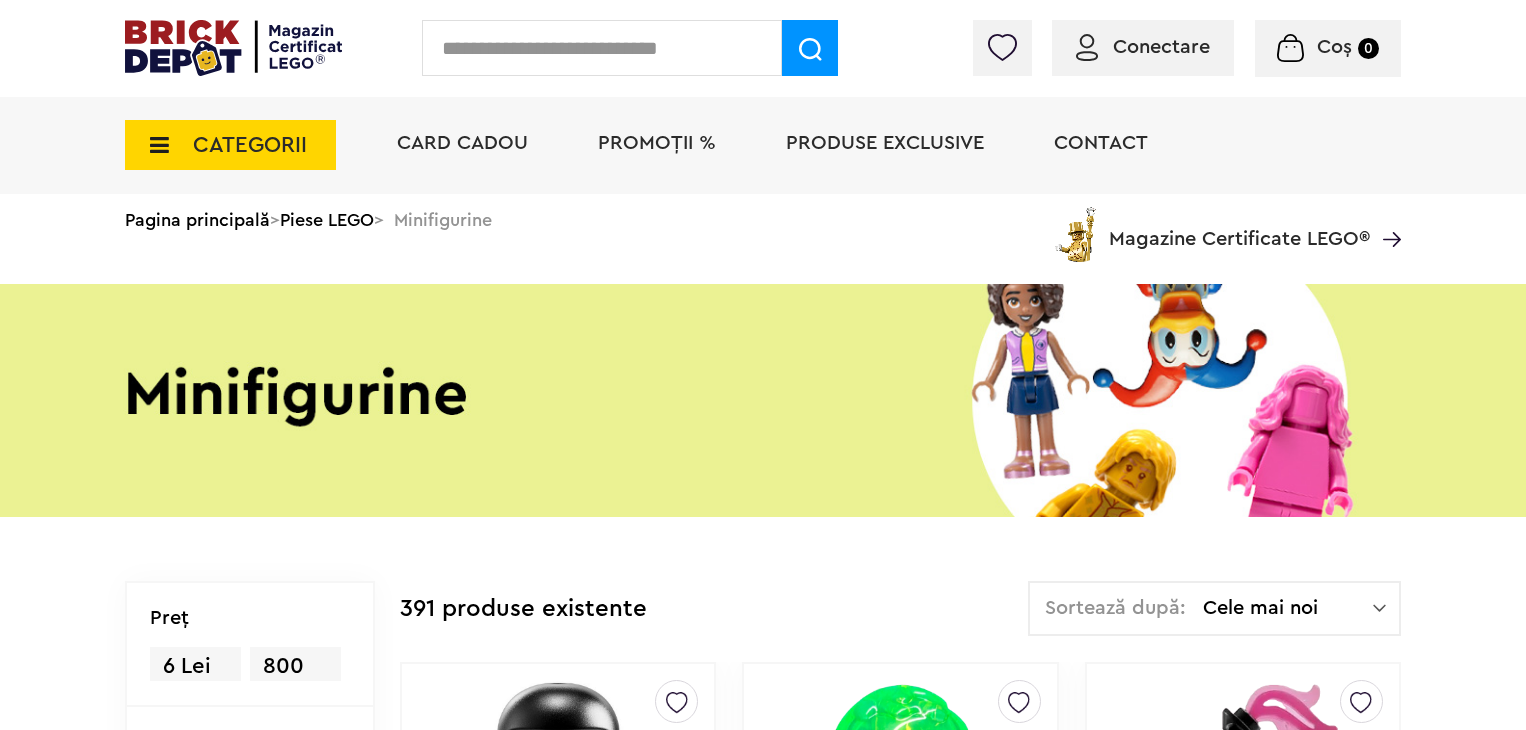 scroll, scrollTop: 0, scrollLeft: 0, axis: both 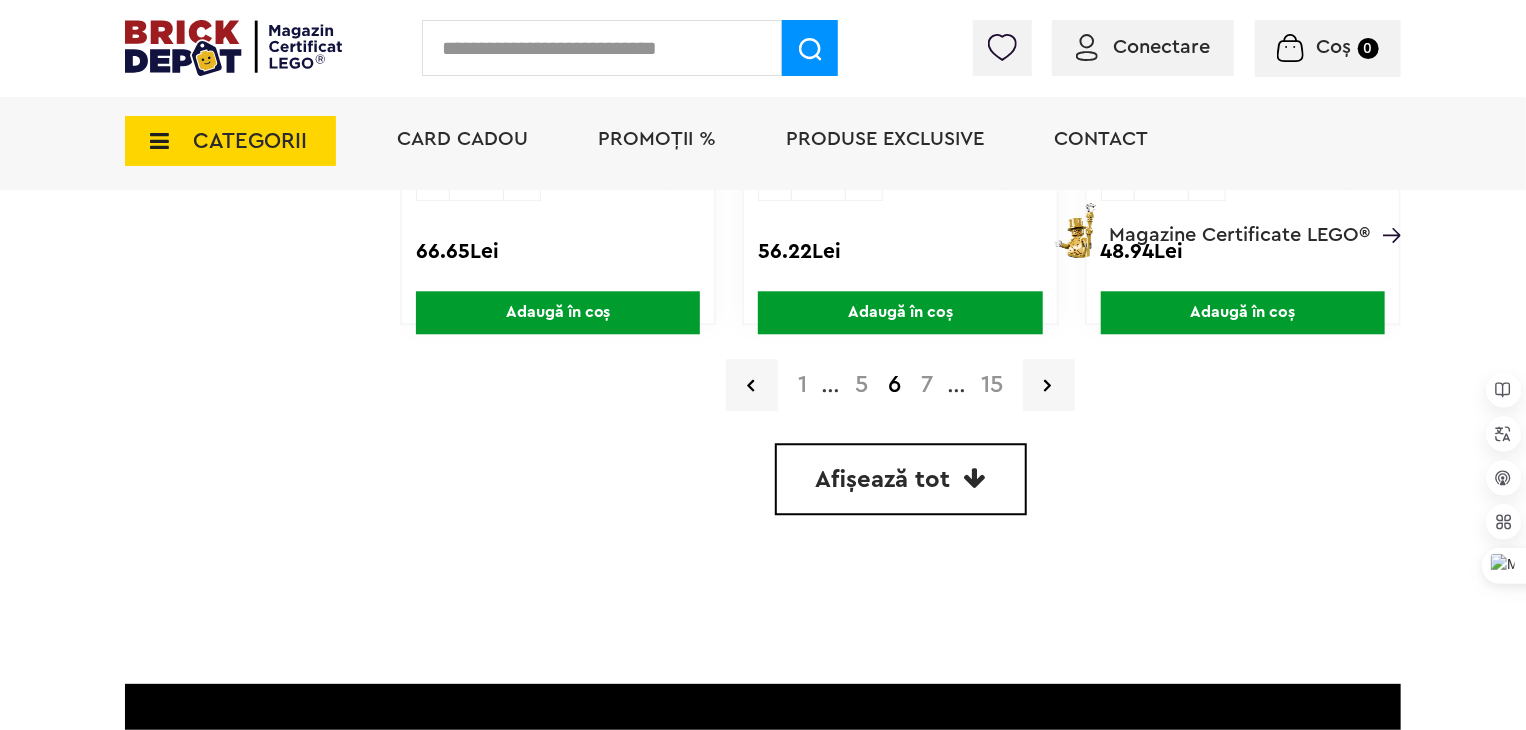 click on "5" at bounding box center (861, 385) 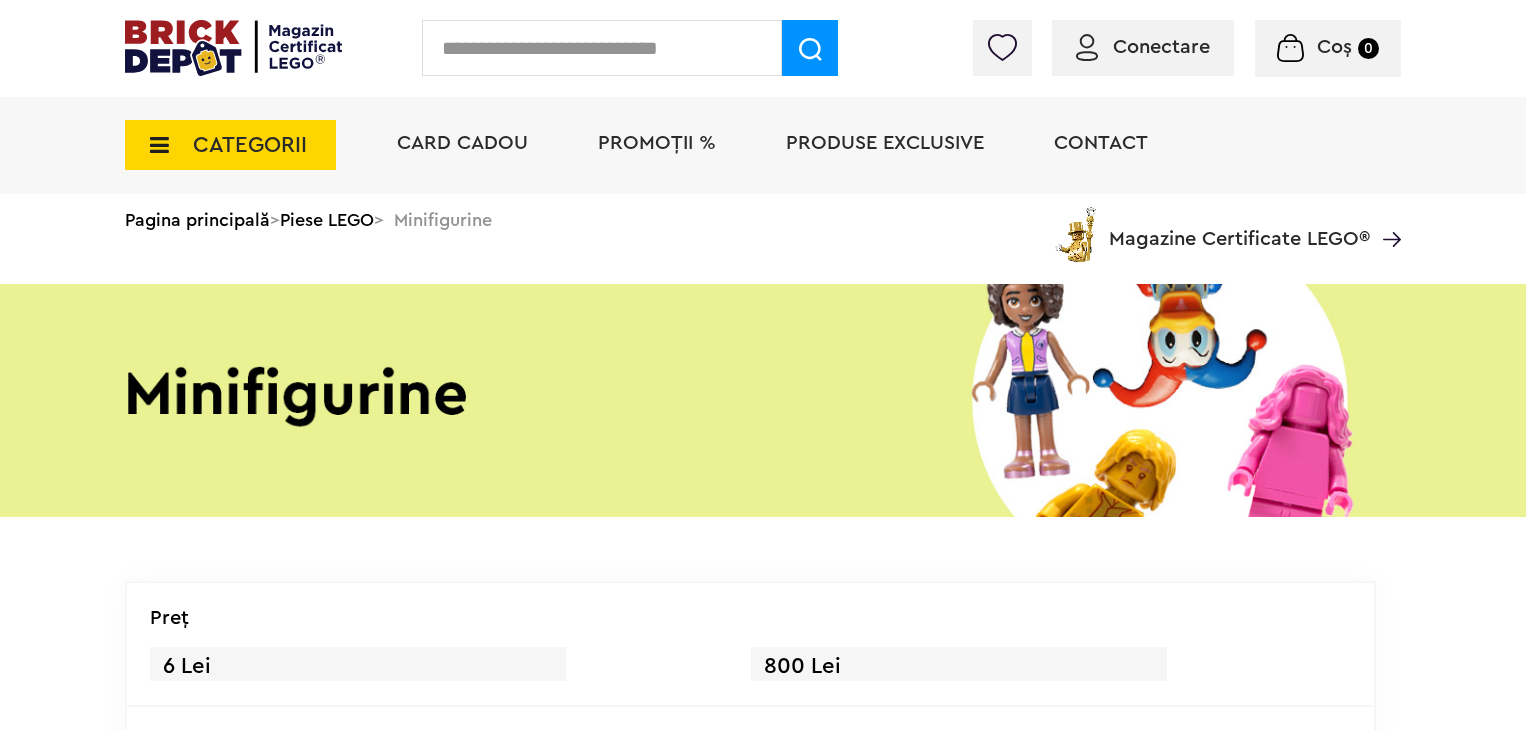 scroll, scrollTop: 0, scrollLeft: 0, axis: both 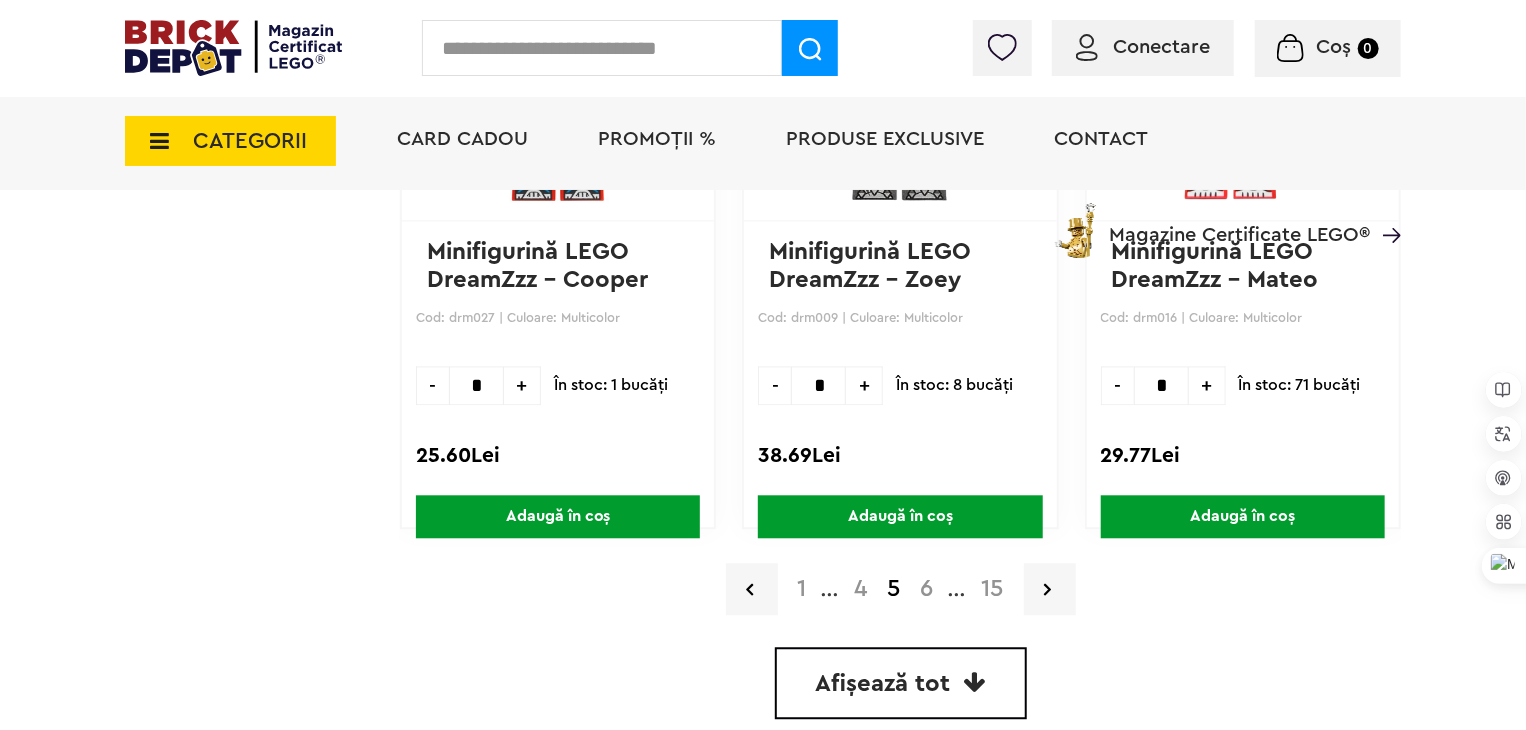 click on "6" at bounding box center [927, 589] 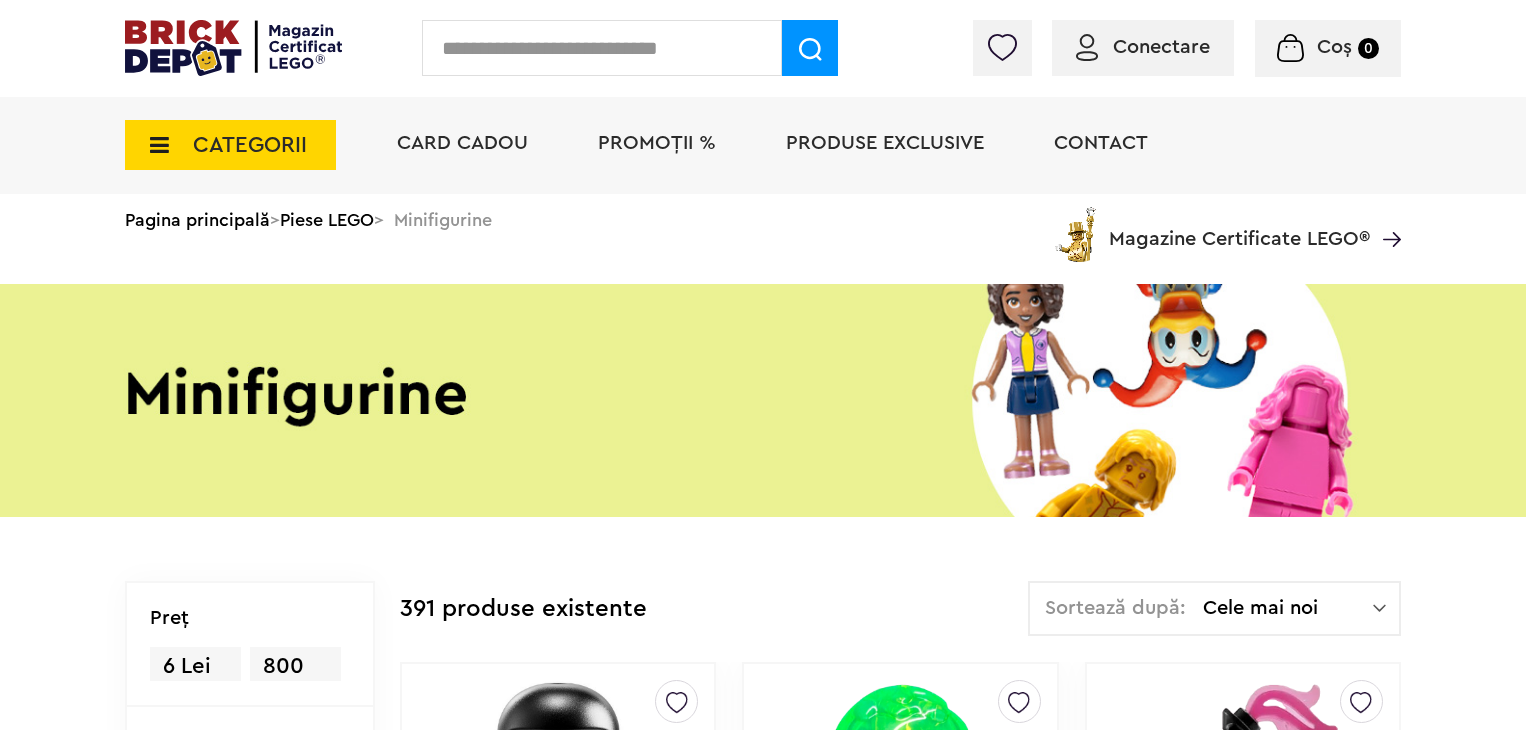scroll, scrollTop: 0, scrollLeft: 0, axis: both 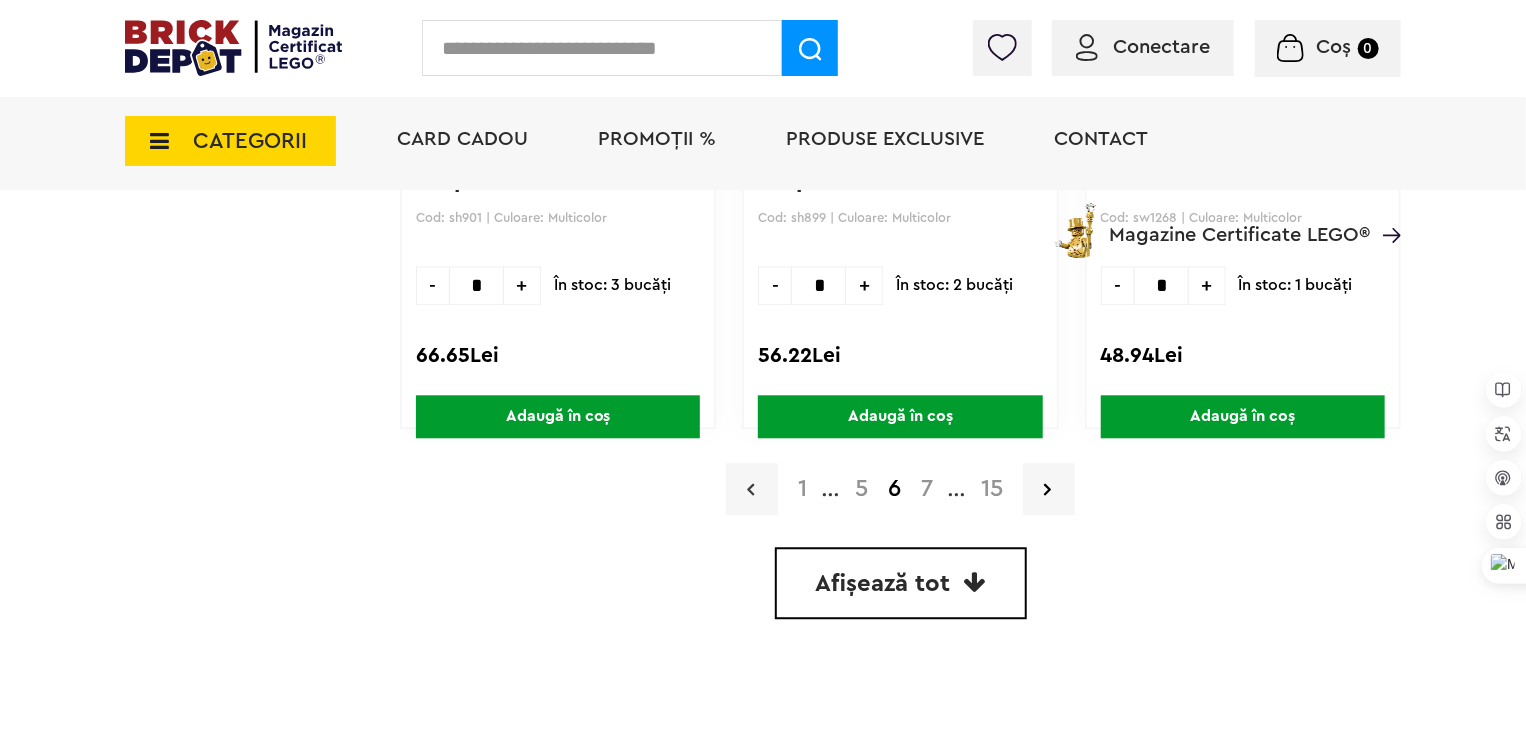 click at bounding box center (752, 489) 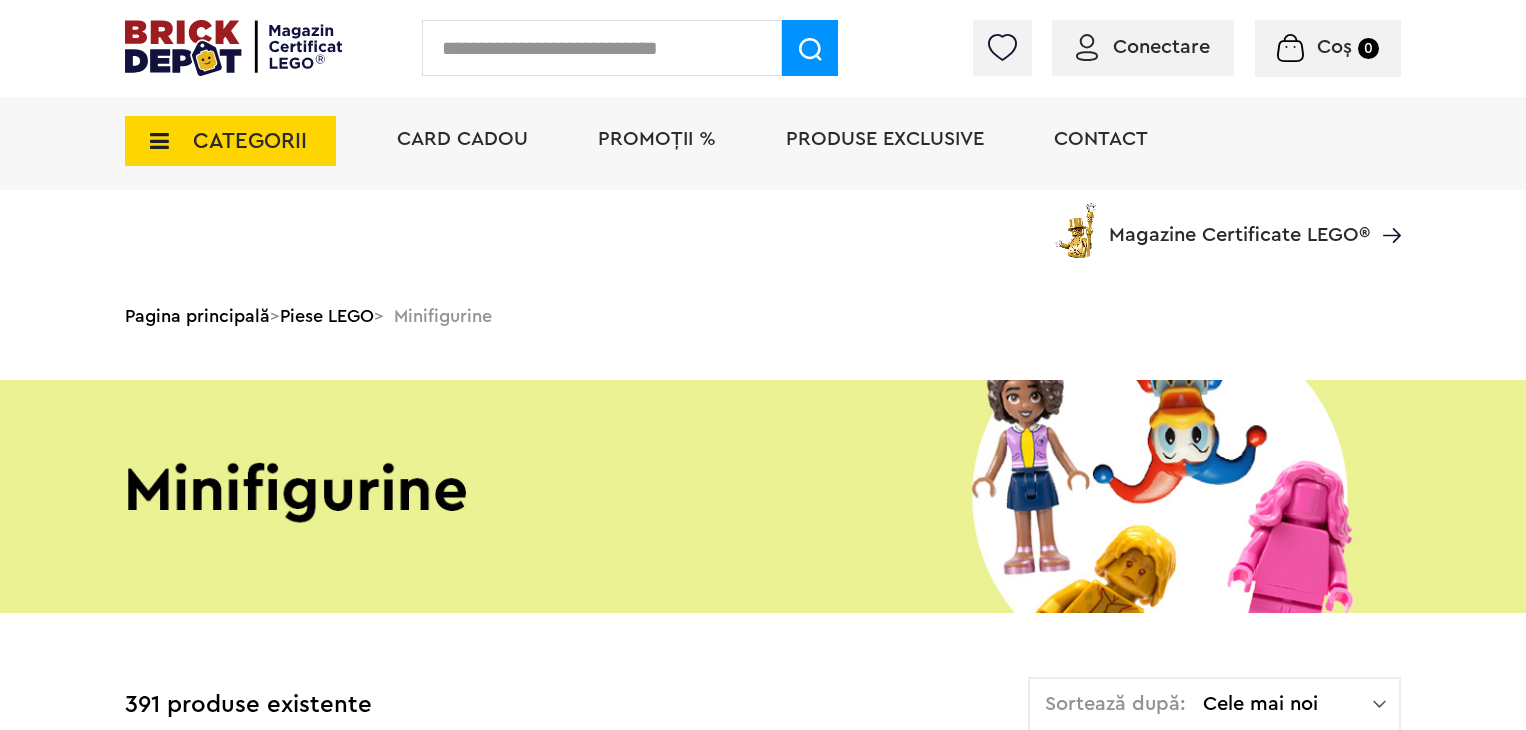 scroll, scrollTop: 1577, scrollLeft: 0, axis: vertical 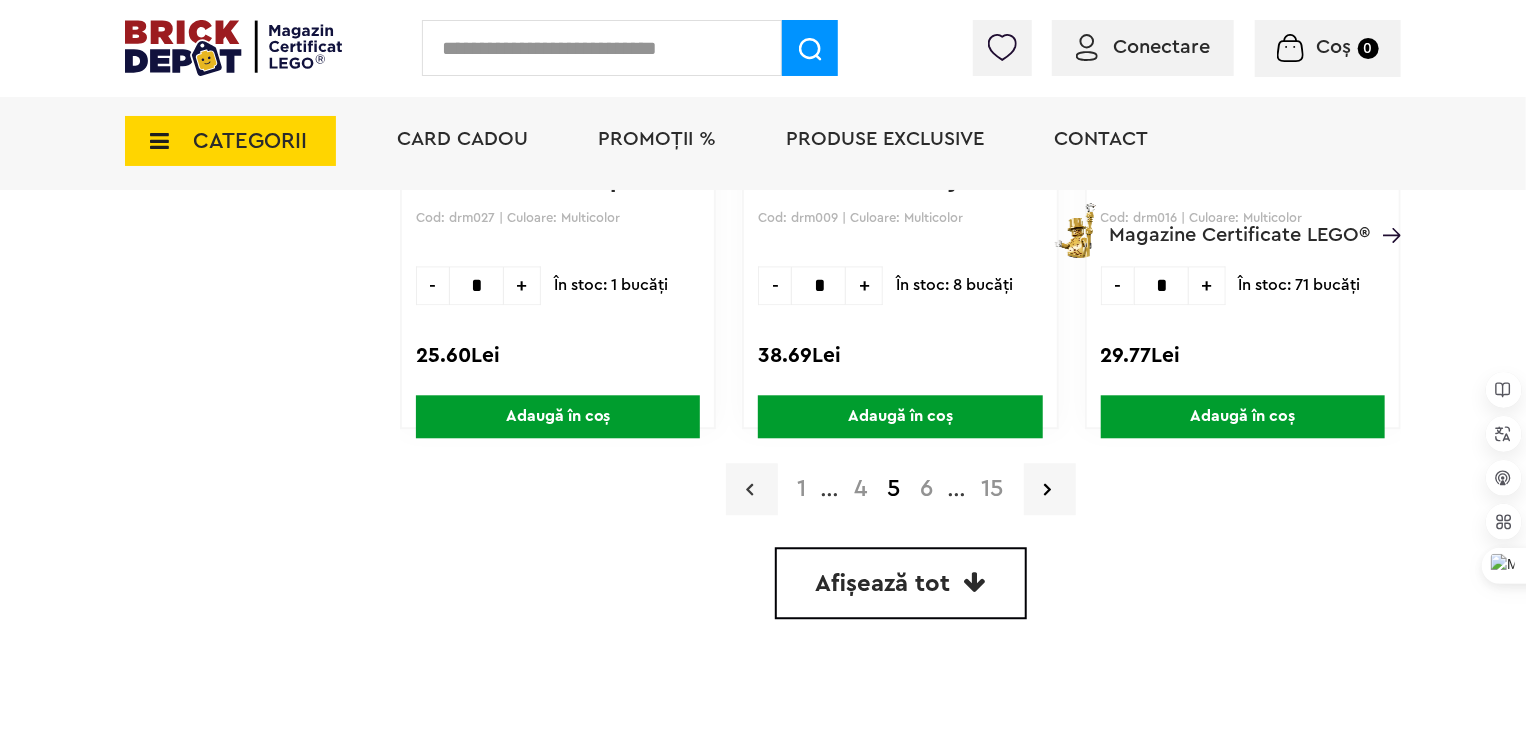 click at bounding box center (752, 489) 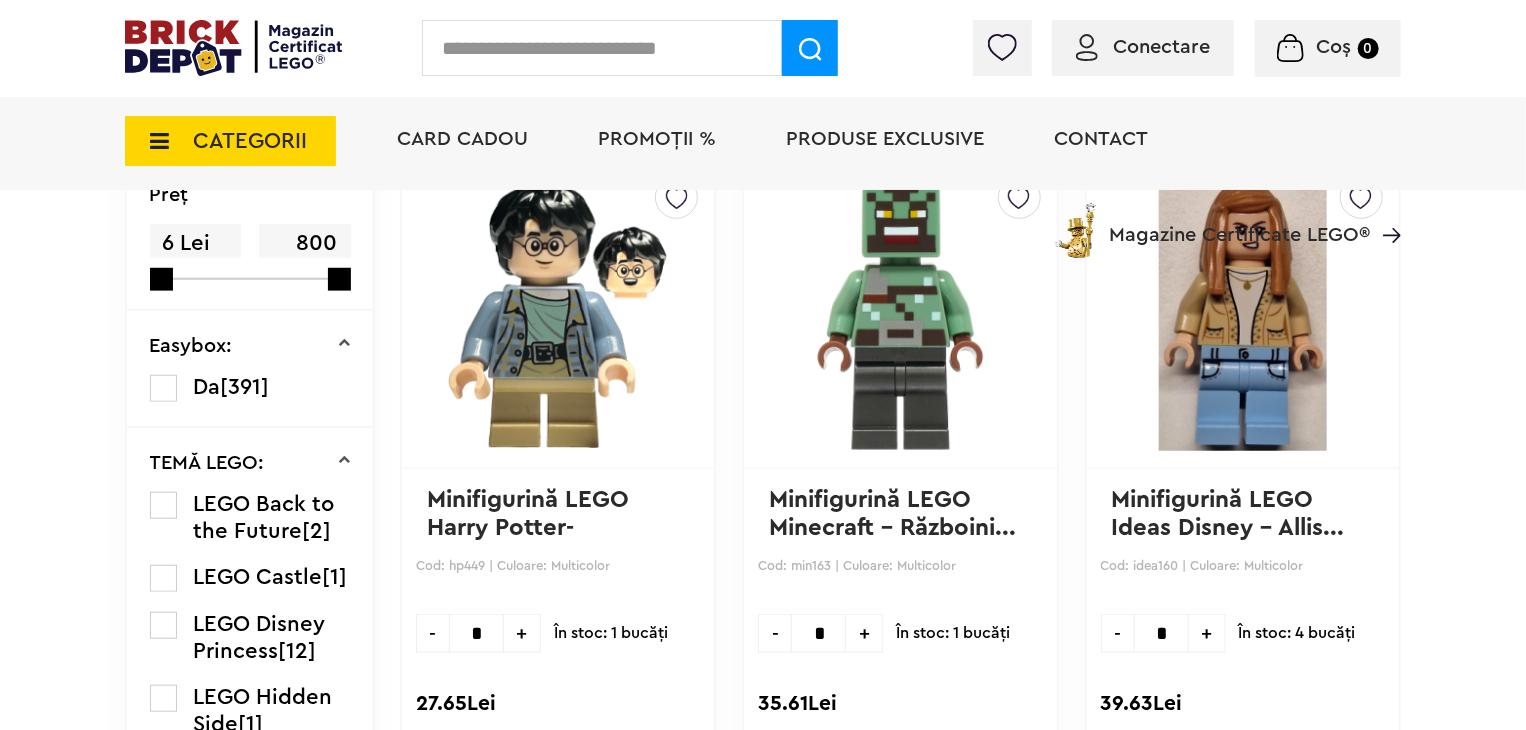 scroll, scrollTop: 643, scrollLeft: 0, axis: vertical 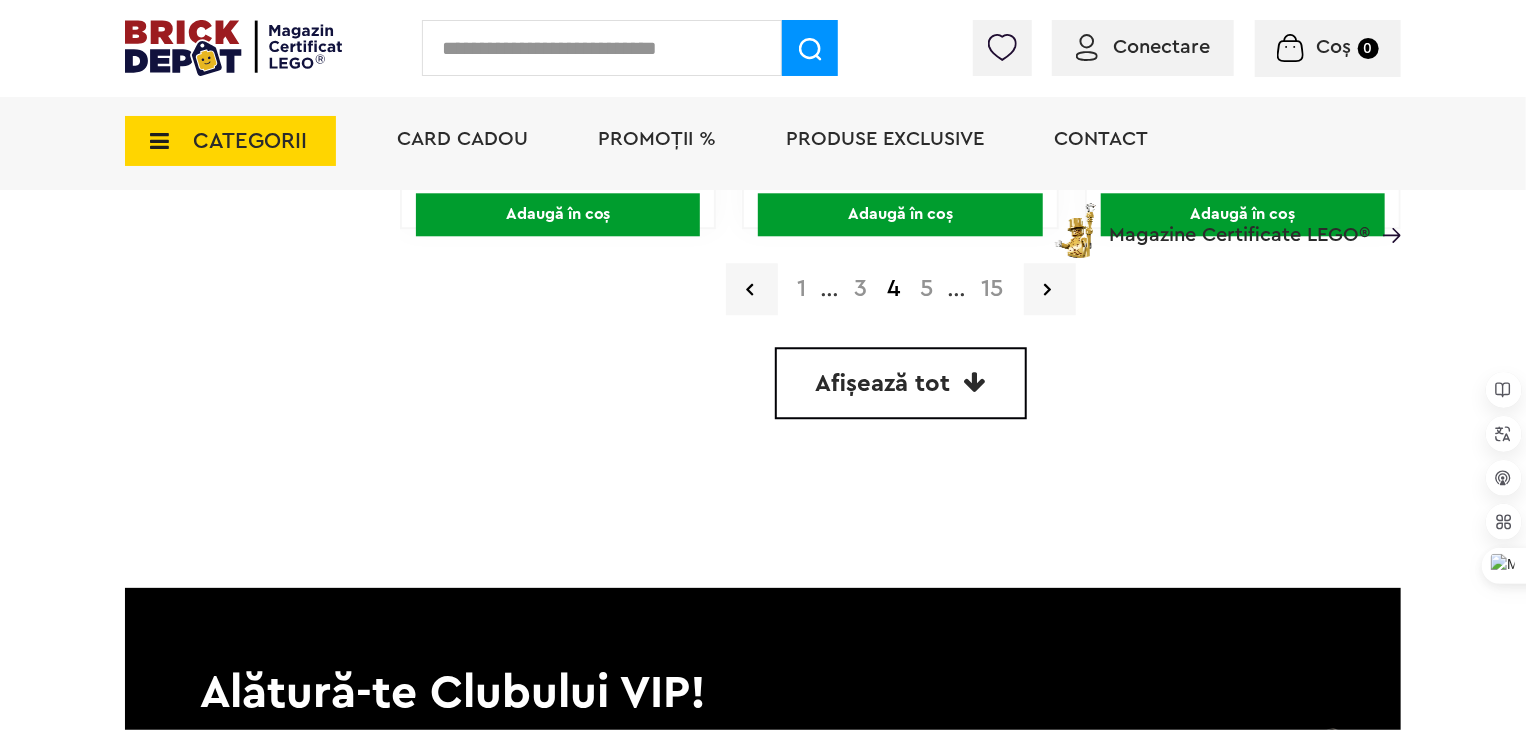 click on "3" at bounding box center (861, 289) 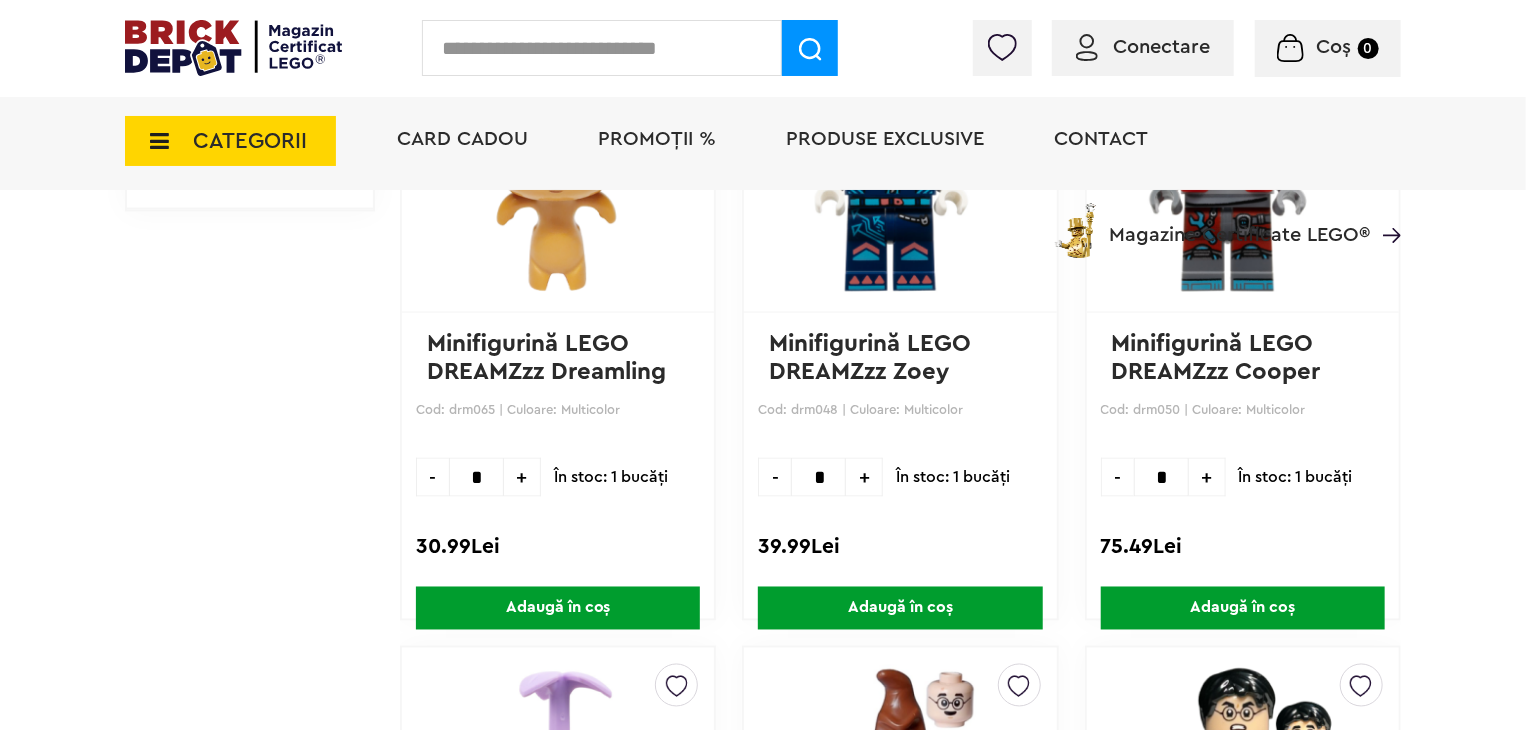 scroll, scrollTop: 0, scrollLeft: 0, axis: both 